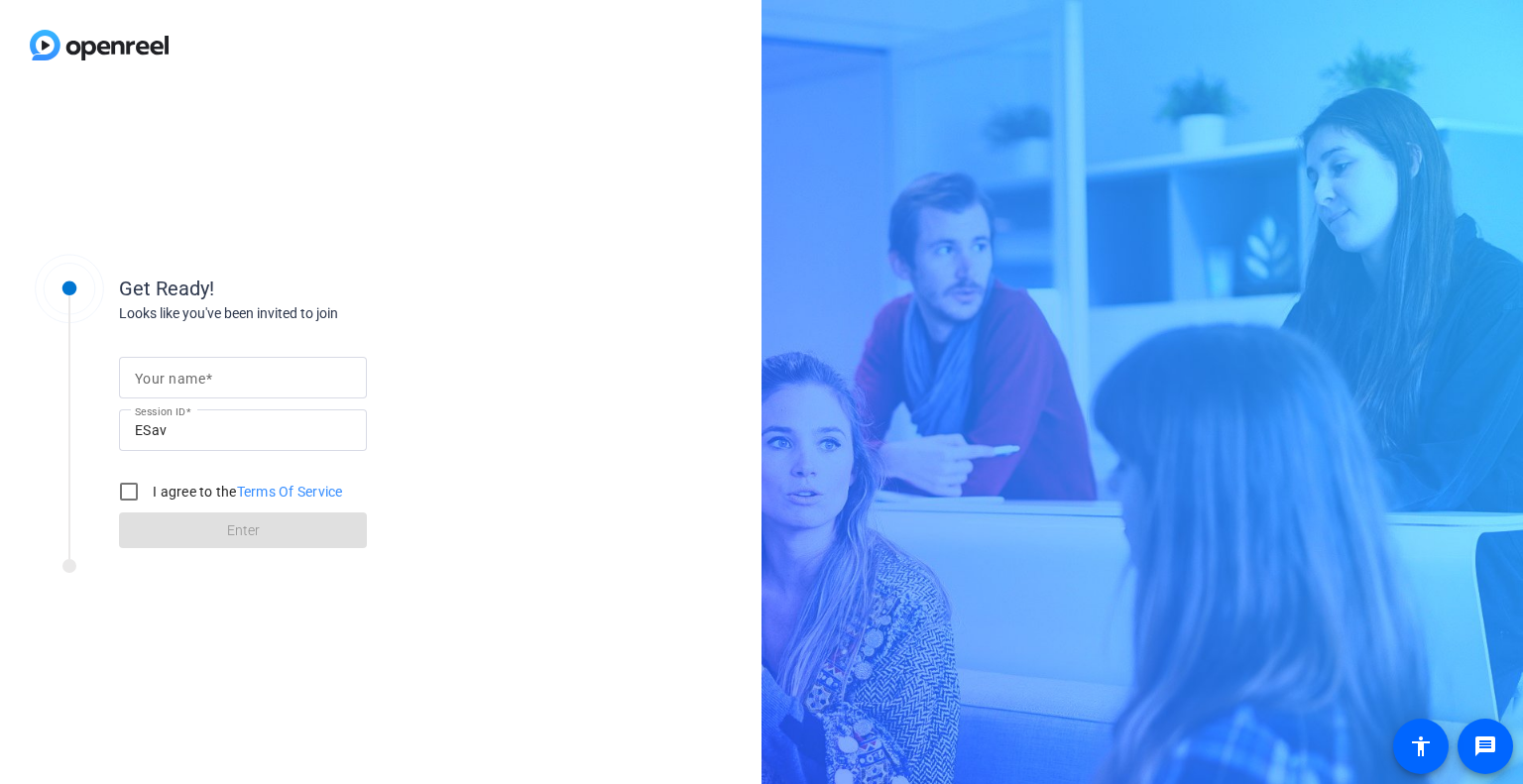 scroll, scrollTop: 0, scrollLeft: 0, axis: both 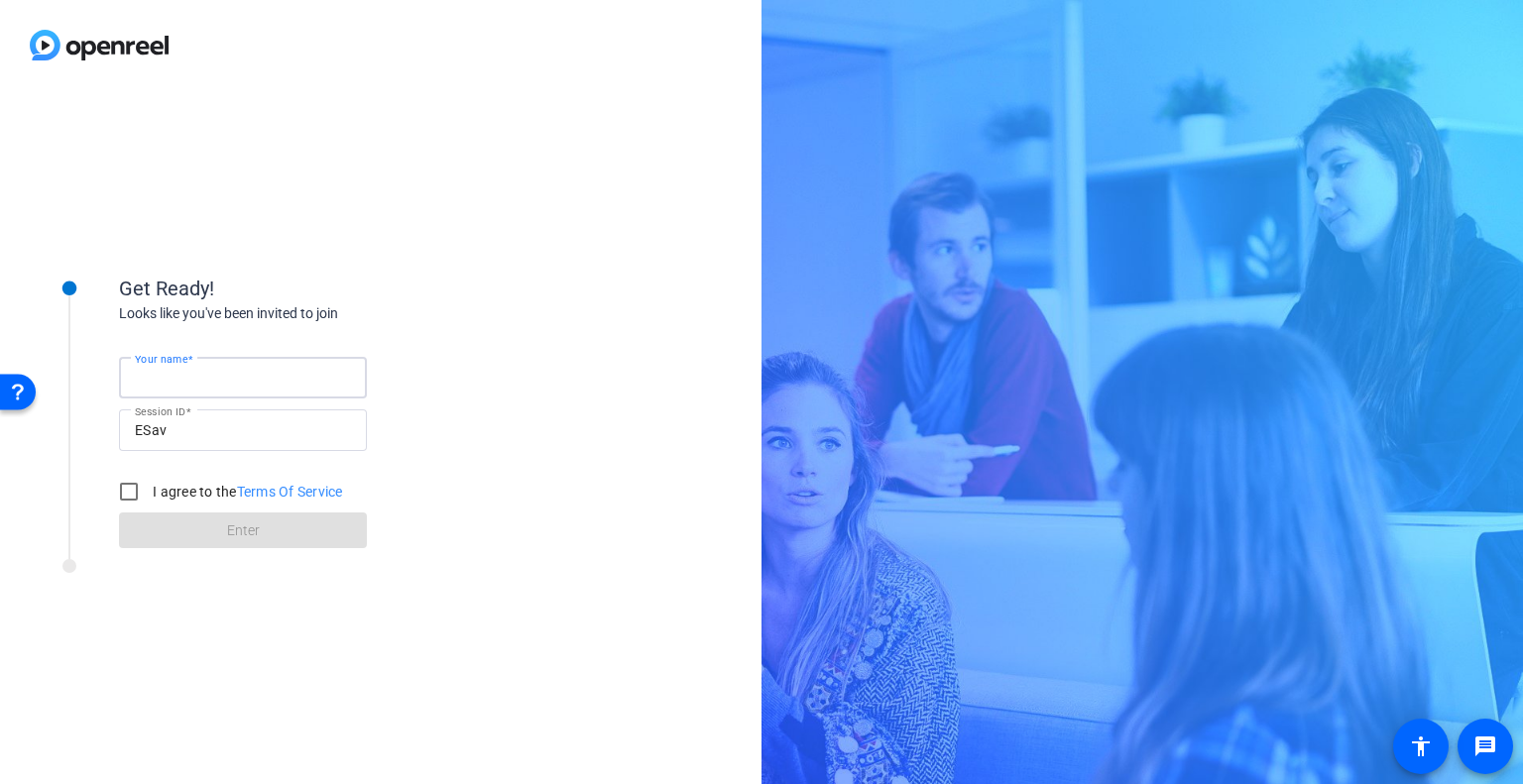 click on "Your name" at bounding box center [243, 378] 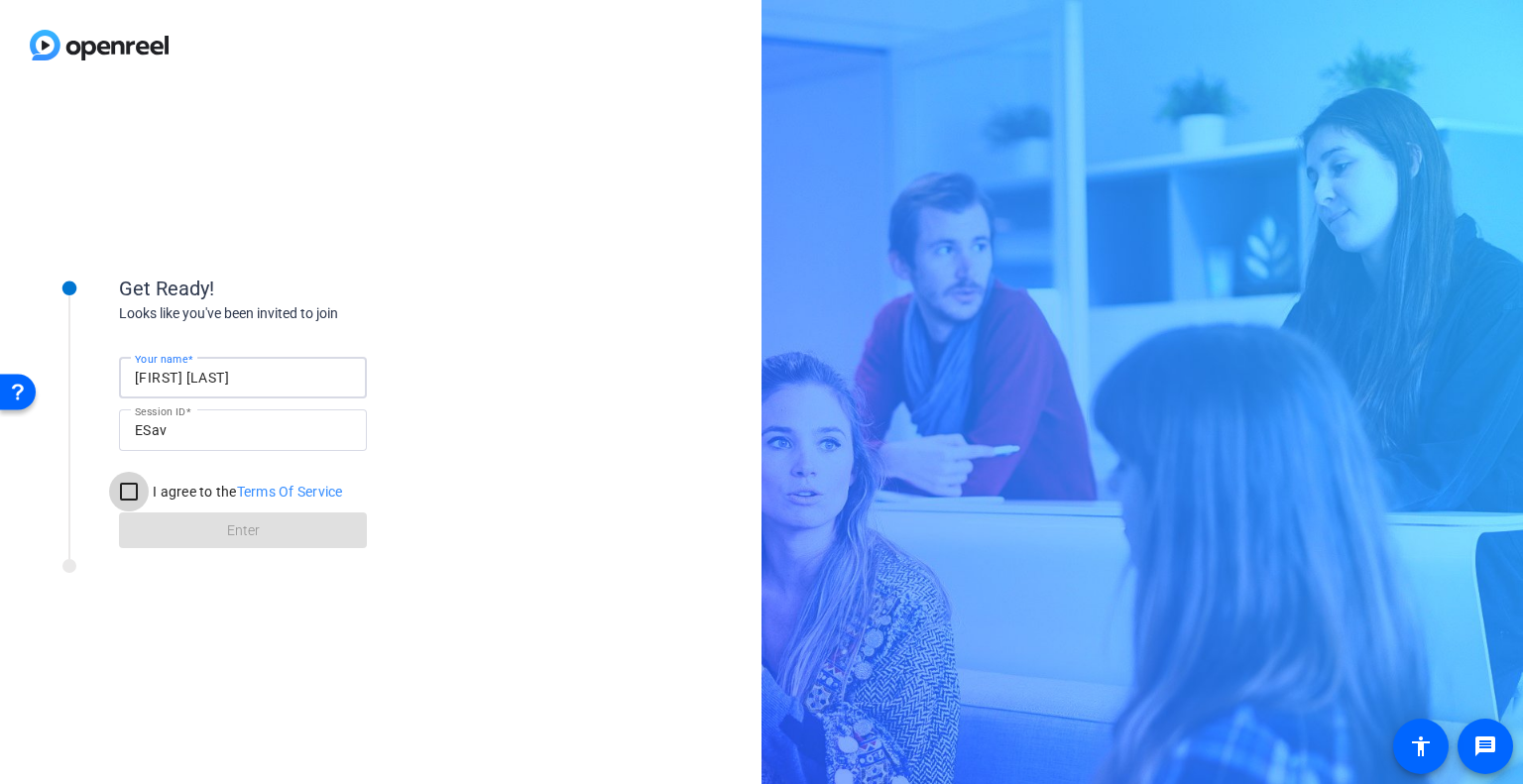 click on "I agree to the  Terms Of Service" at bounding box center [129, 492] 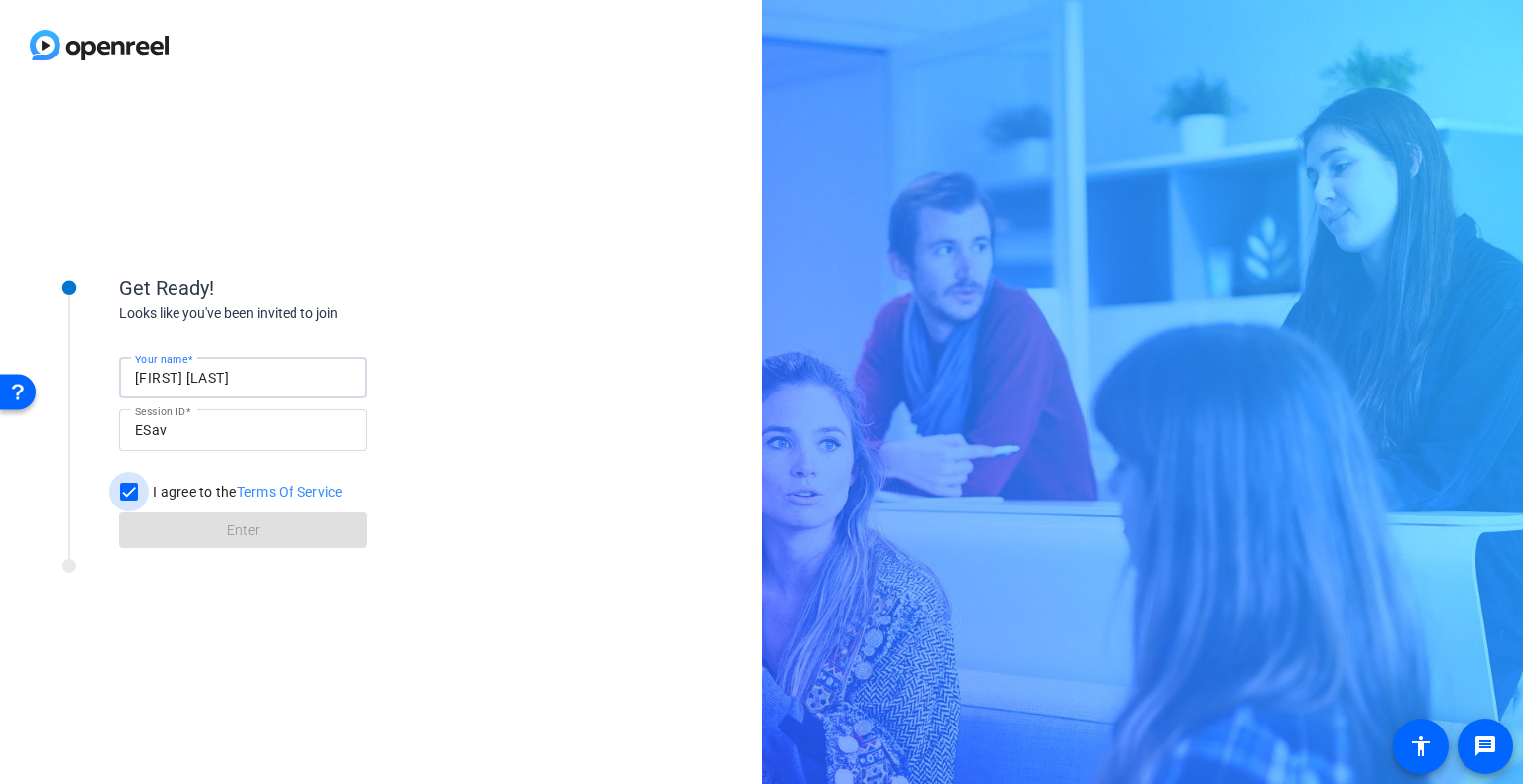 checkbox on "true" 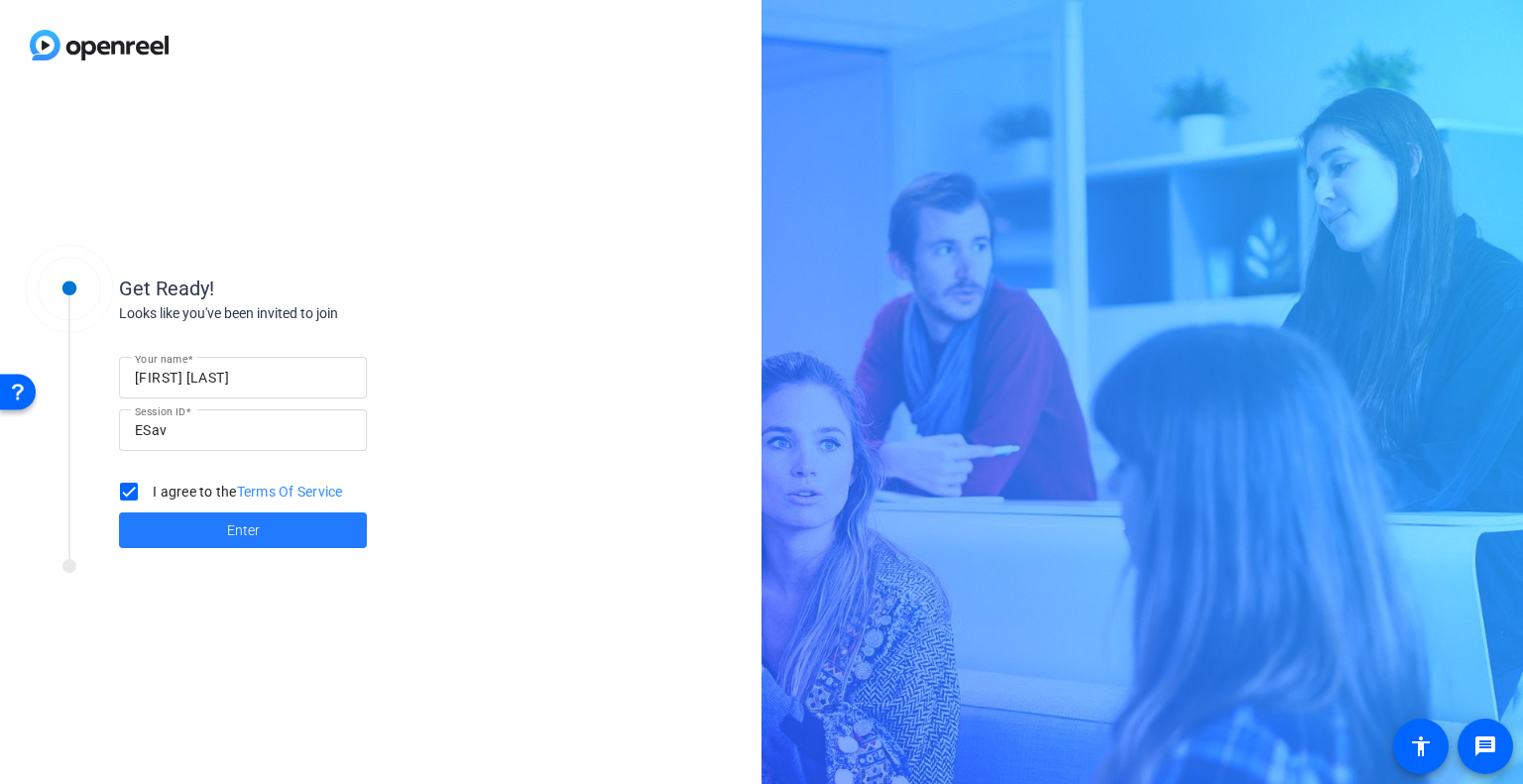 click 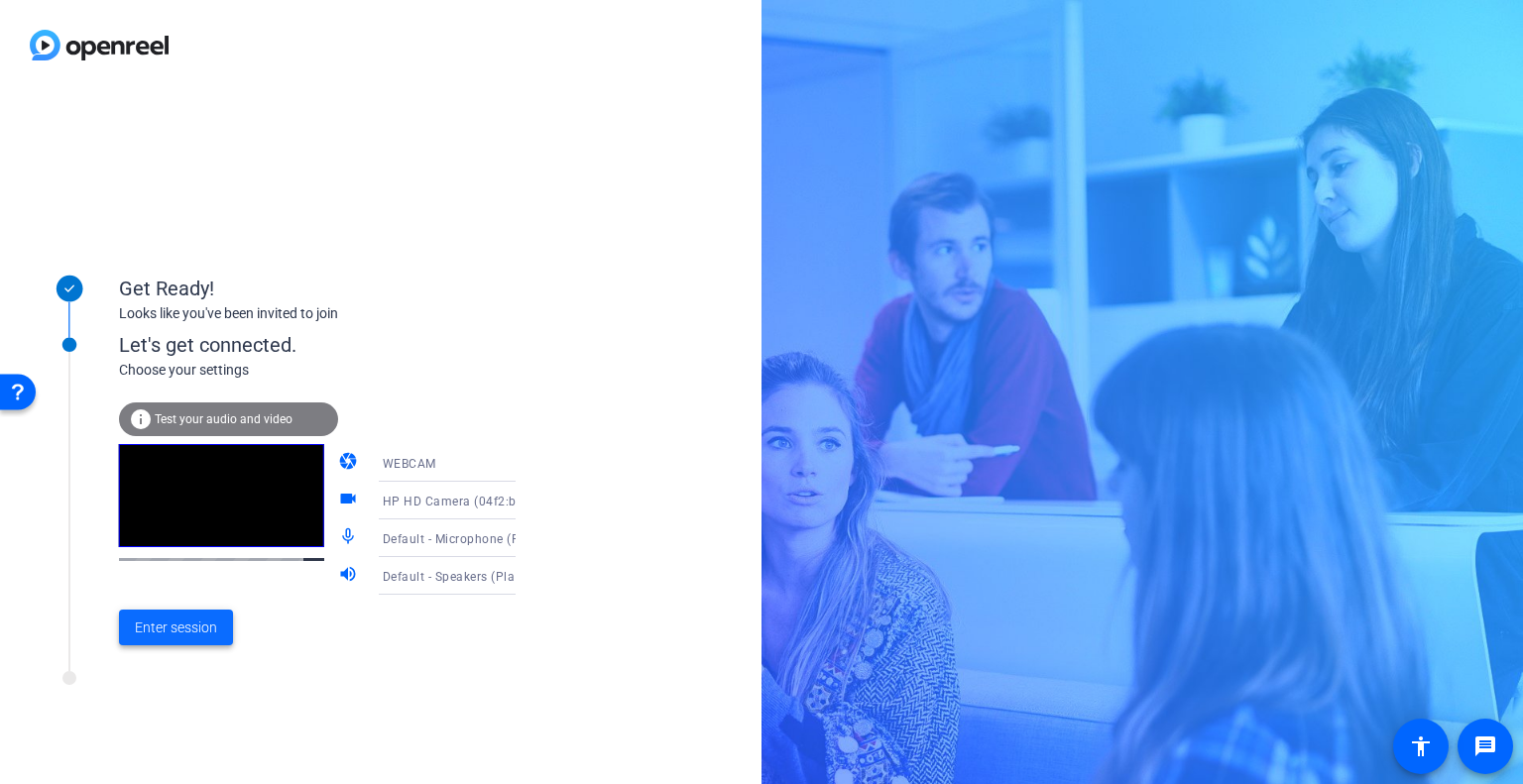 click on "Enter session" 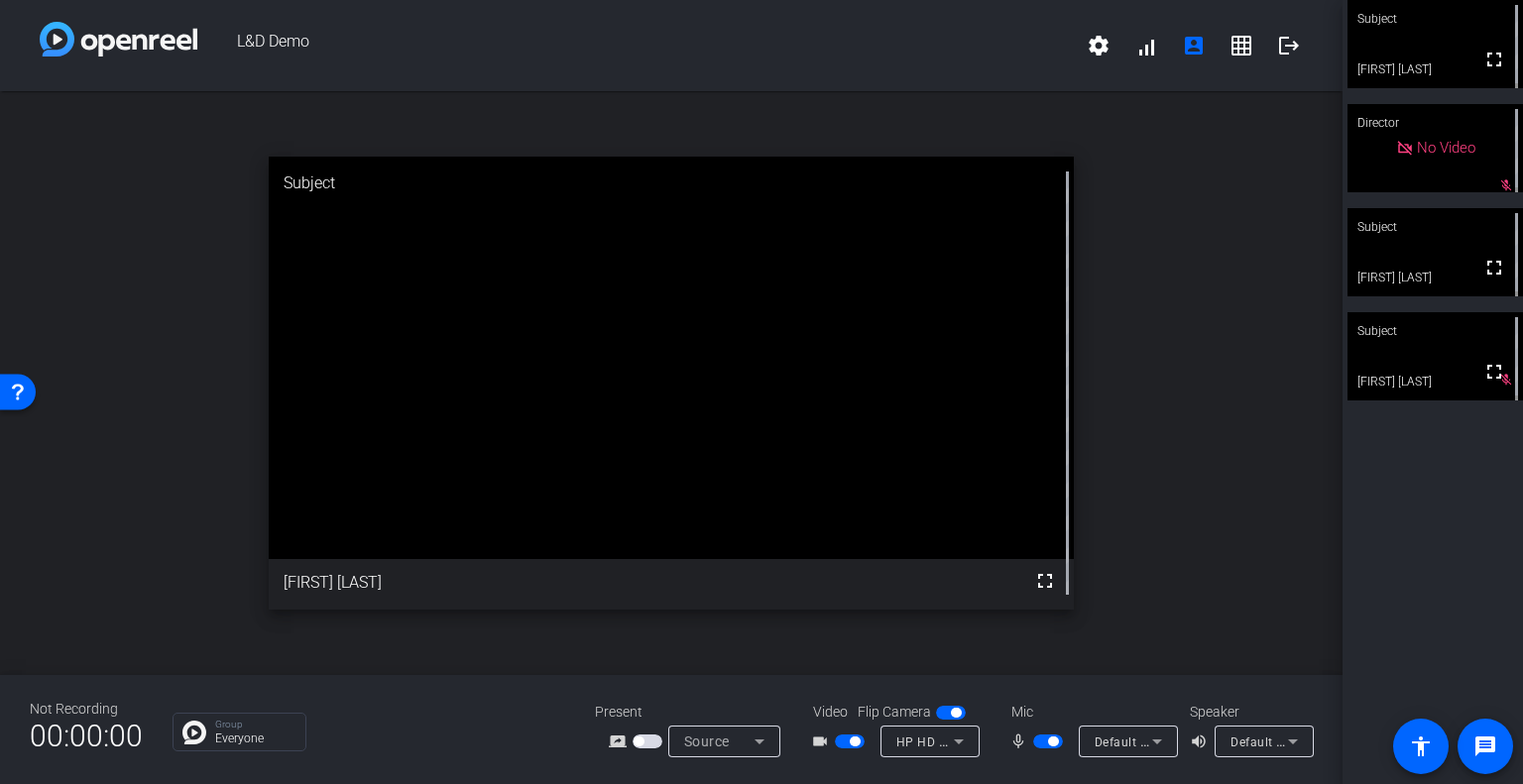 click at bounding box center (1048, 741) 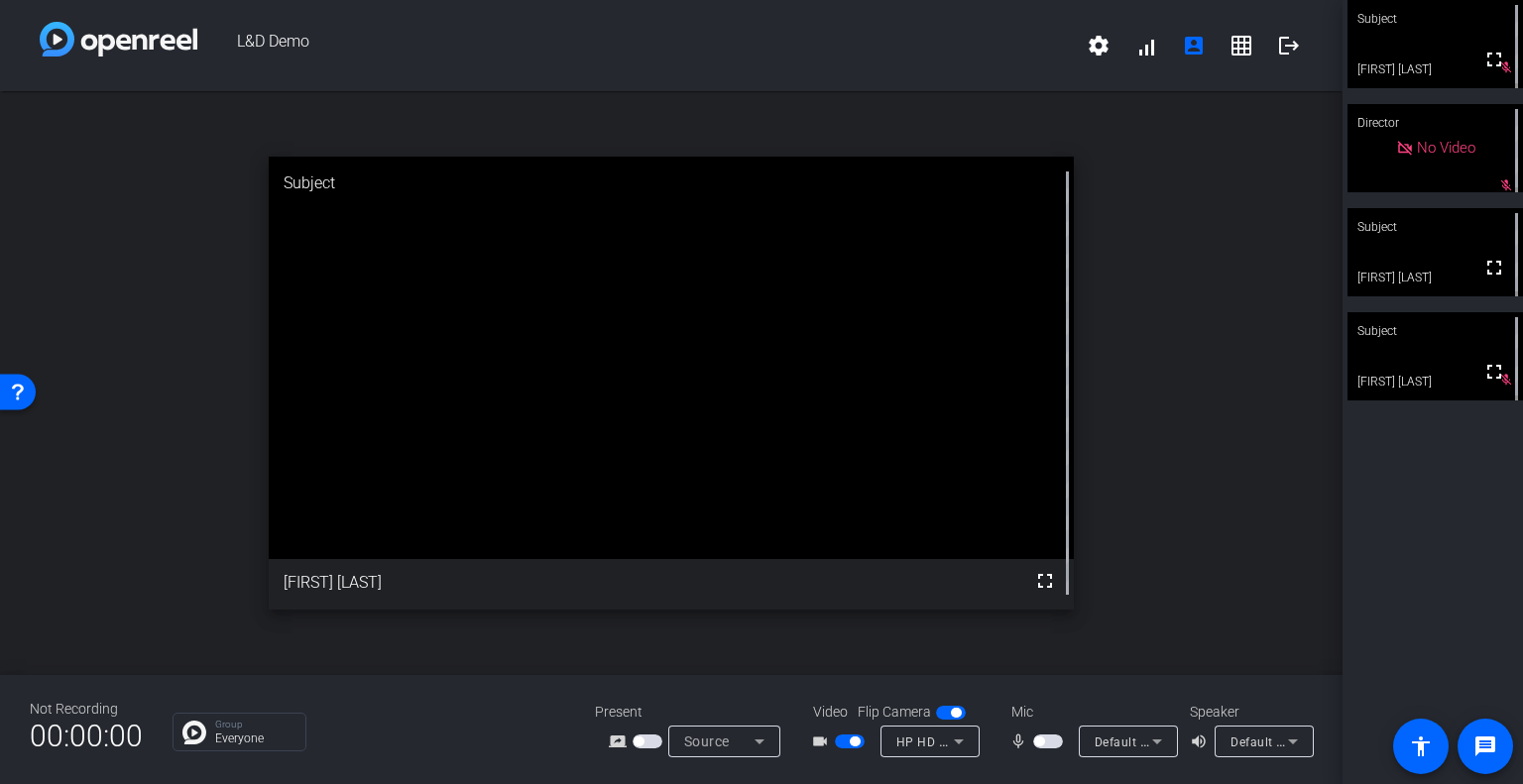 click at bounding box center (1048, 741) 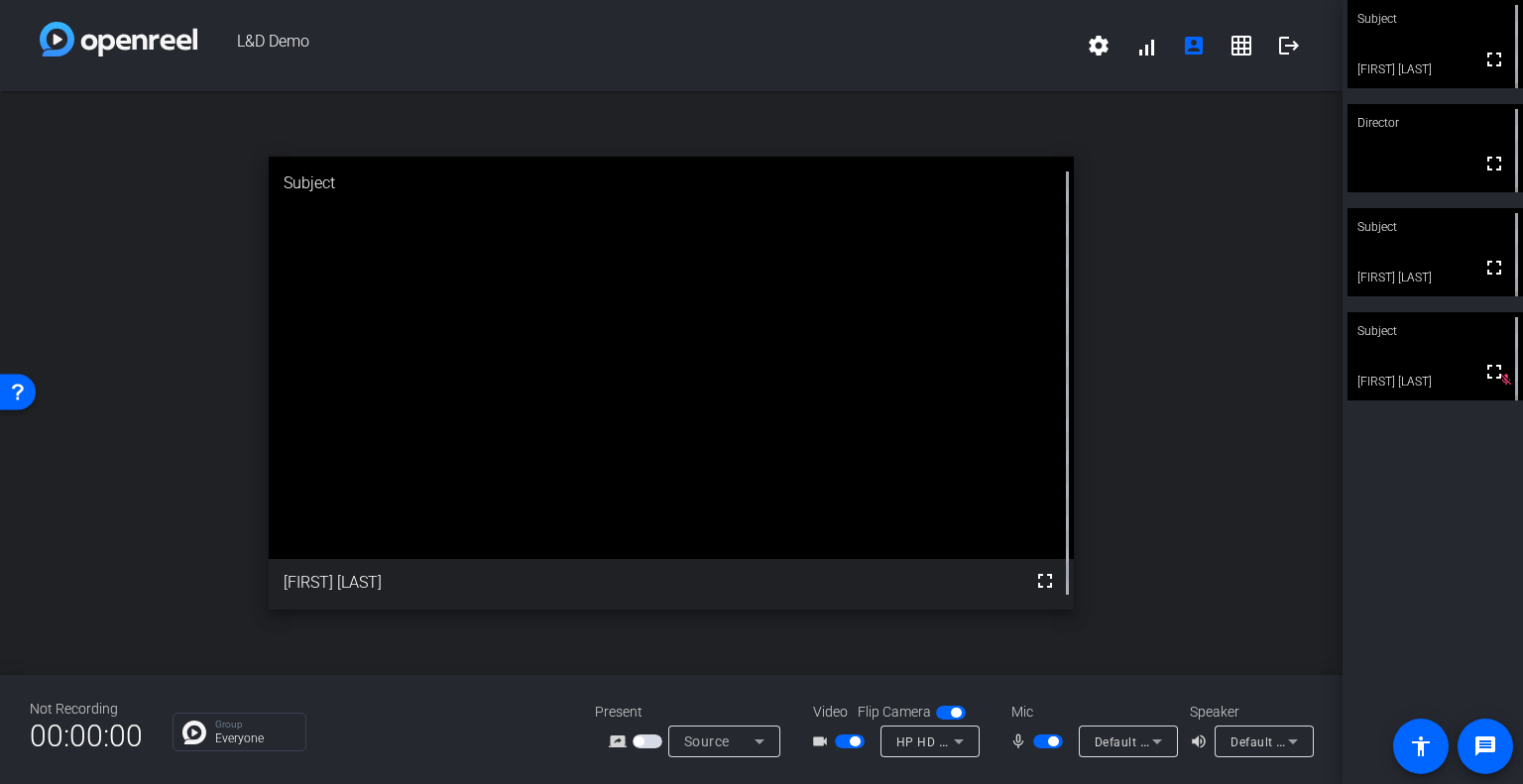 click on "screen_share_outline" at bounding box center [621, 741] 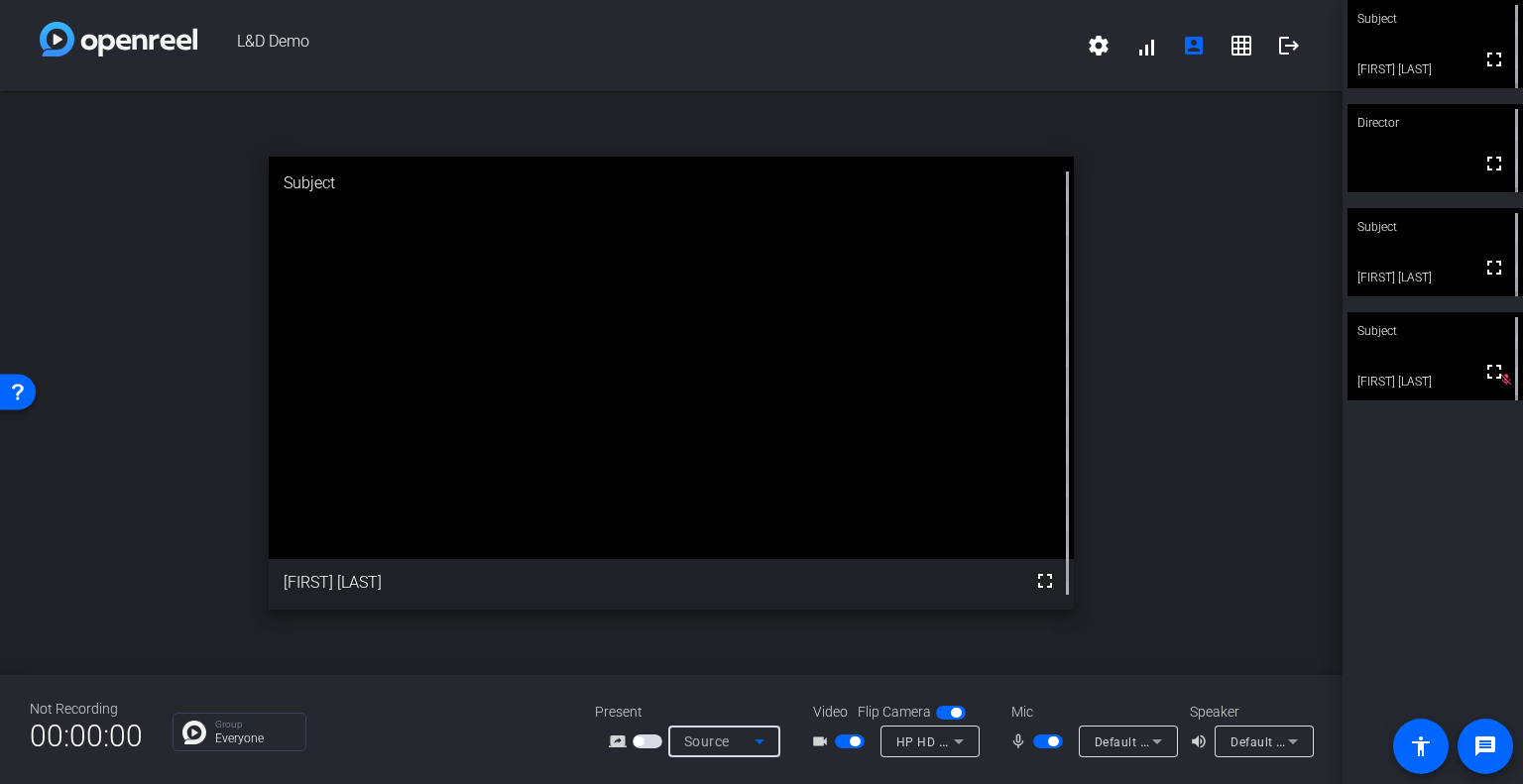 click 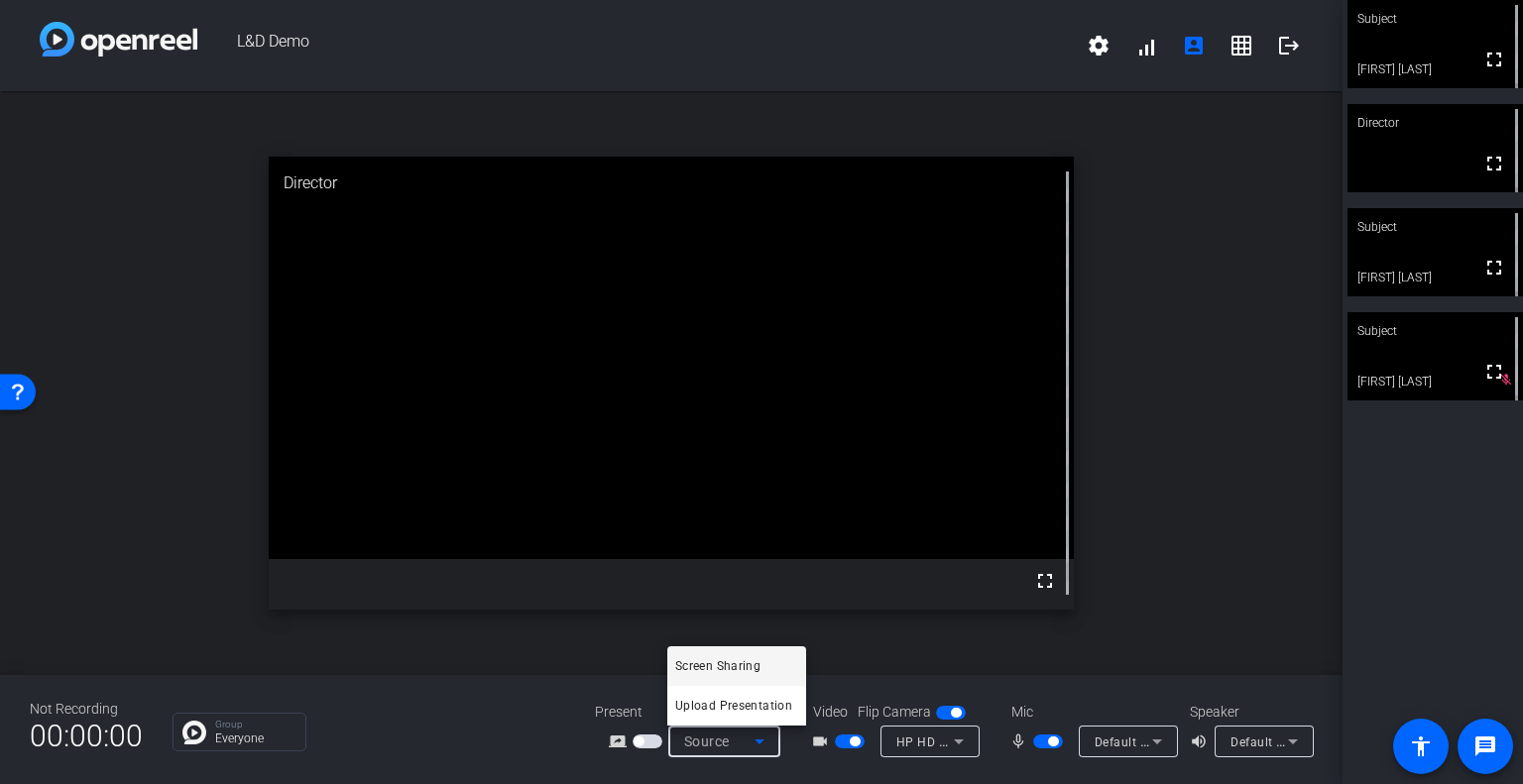 click at bounding box center (762, 392) 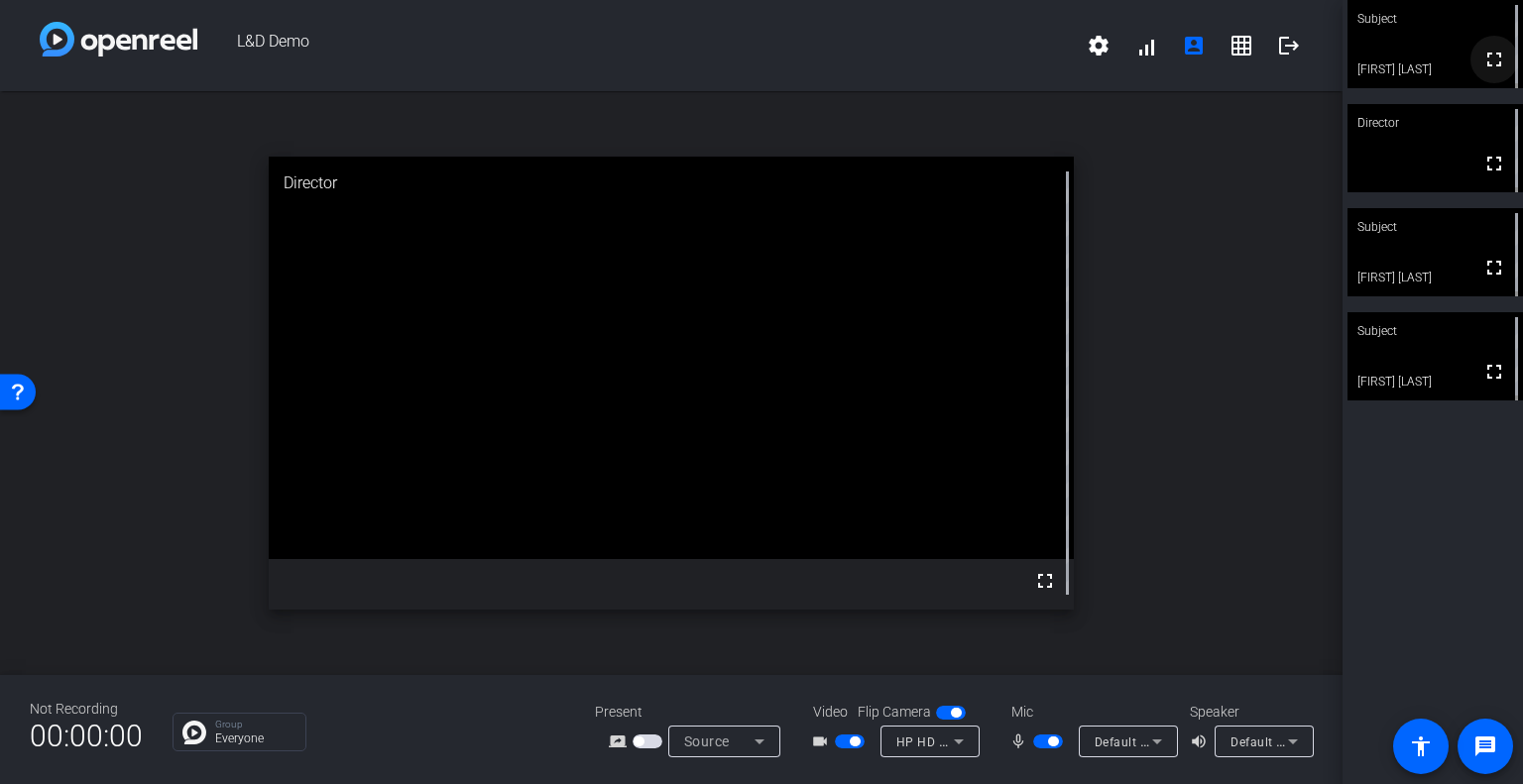 click on "fullscreen" at bounding box center (1494, 59) 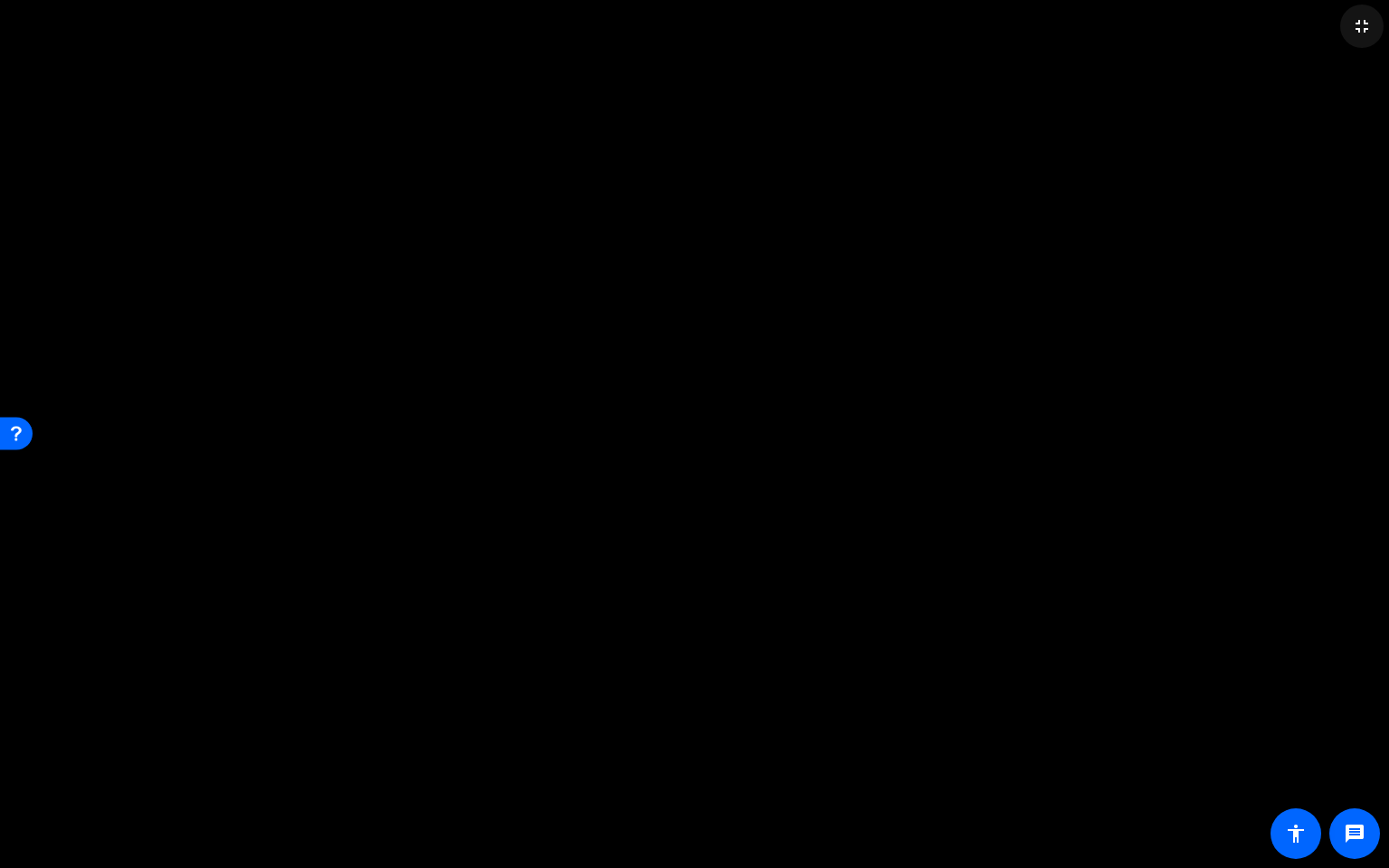 click on "fullscreen_exit" at bounding box center (1362, 26) 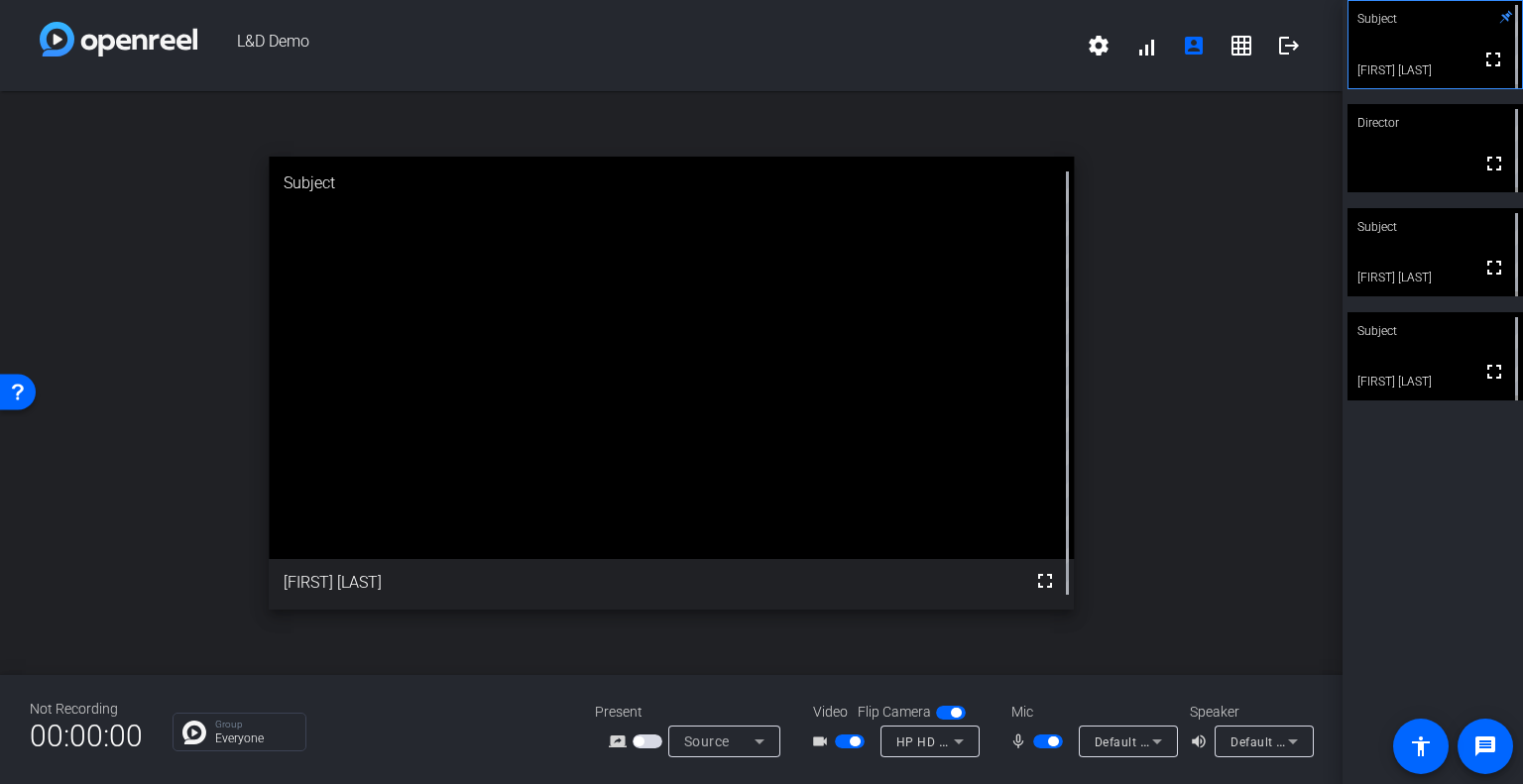 click on "Director" 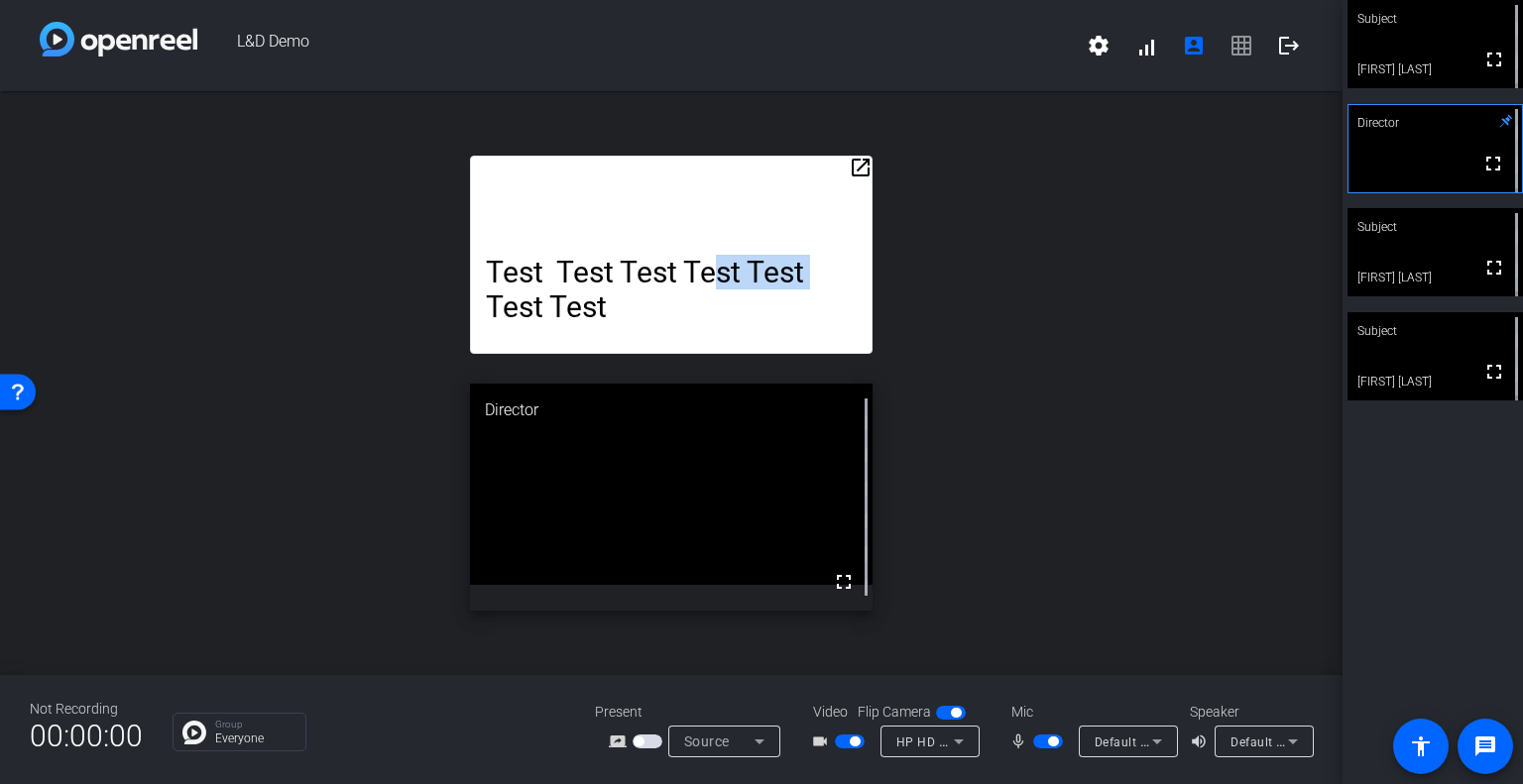 drag, startPoint x: 723, startPoint y: 209, endPoint x: 950, endPoint y: 237, distance: 228.72035 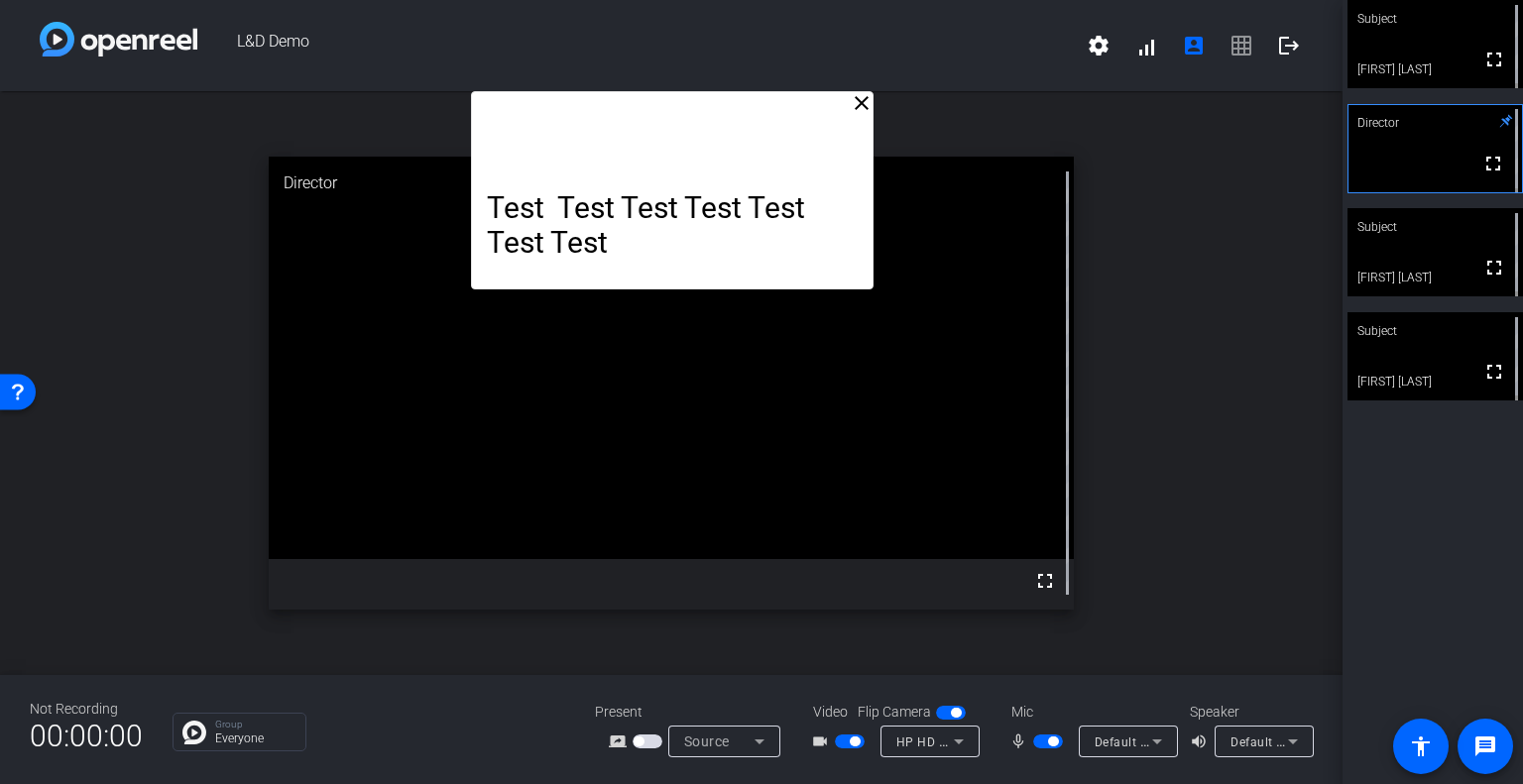 drag, startPoint x: 767, startPoint y: 162, endPoint x: 768, endPoint y: 62, distance: 100.005 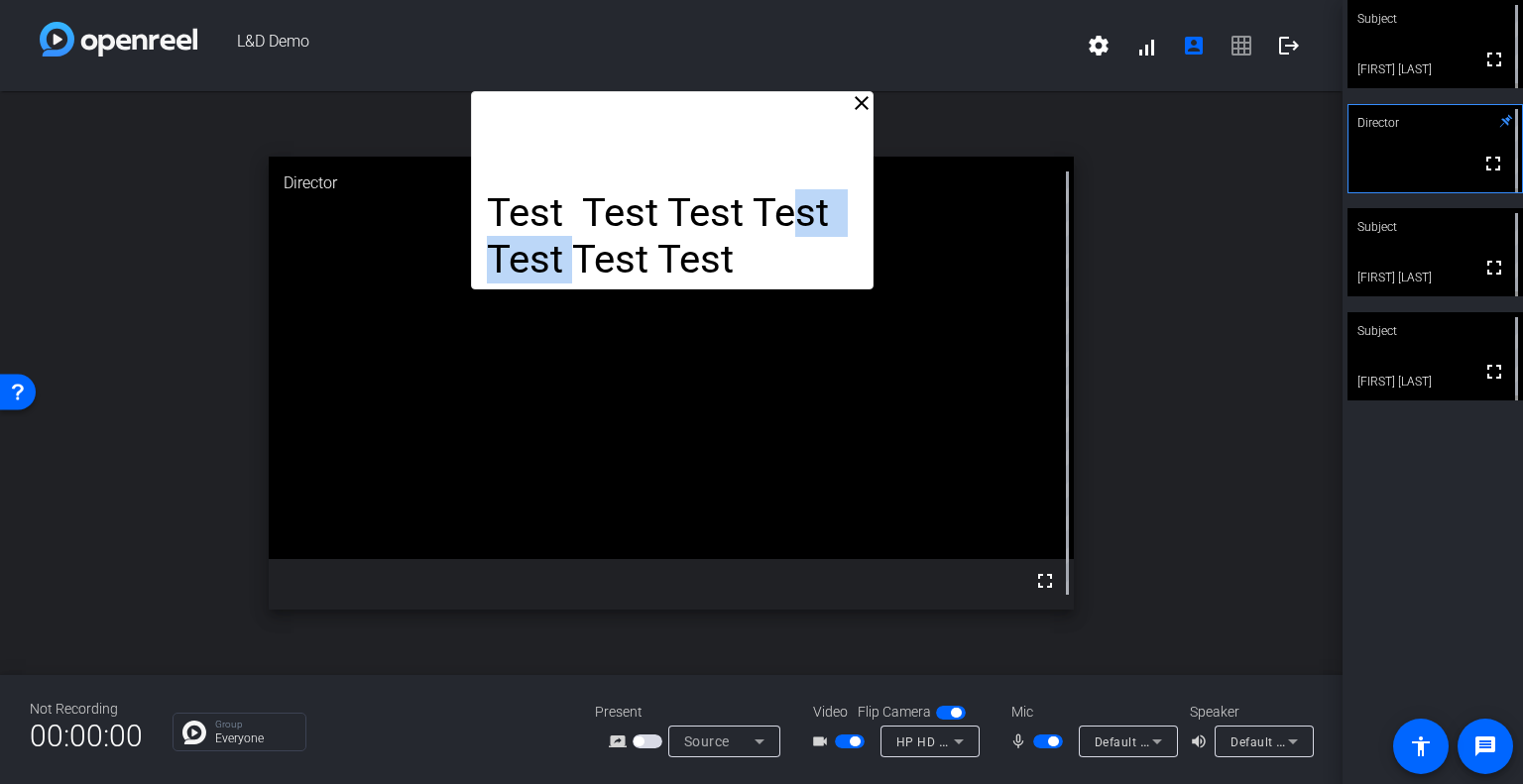 click on "Test  Test Test Test Test Test Test" 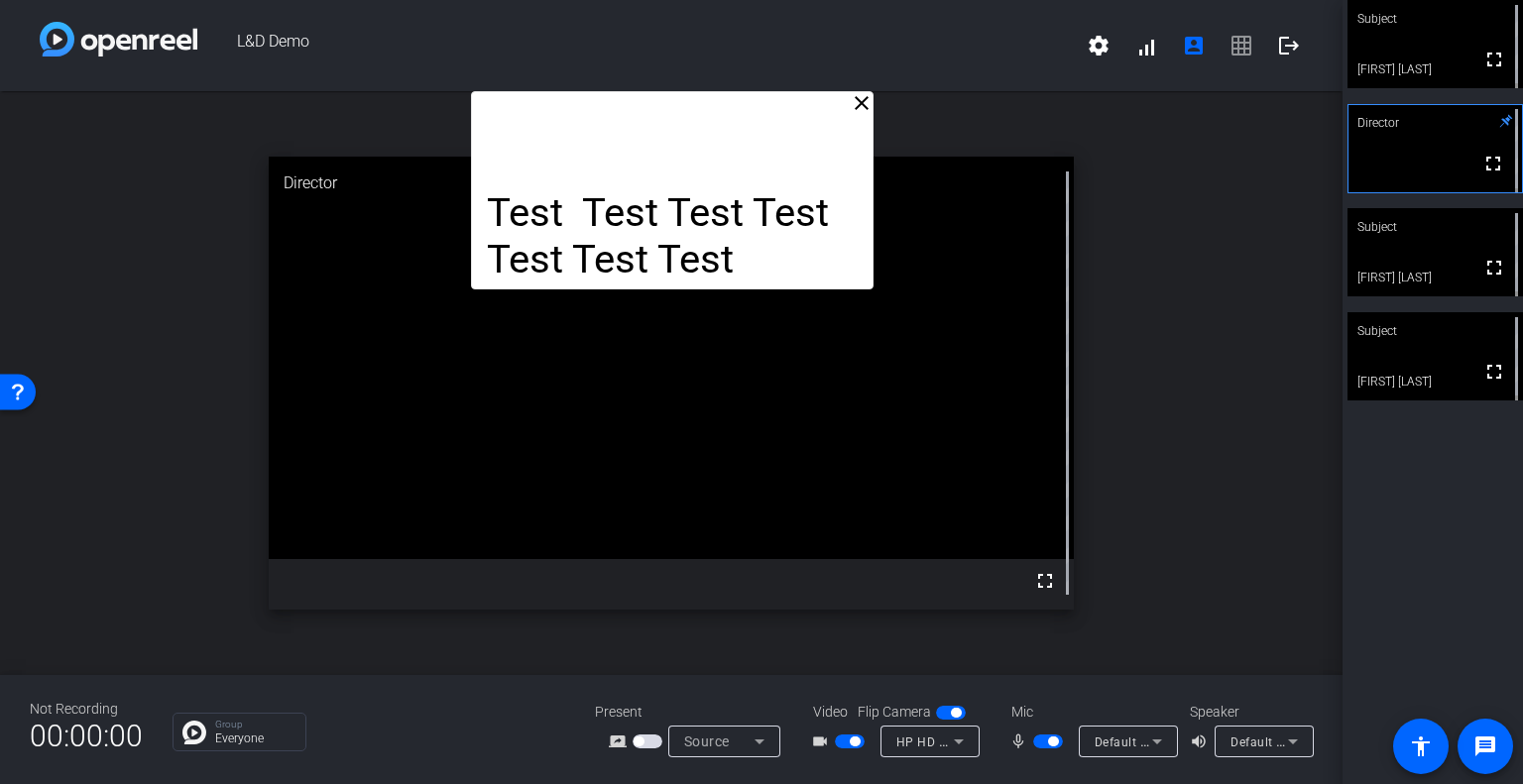 click on "Test  Test Test Test Test Test Test" 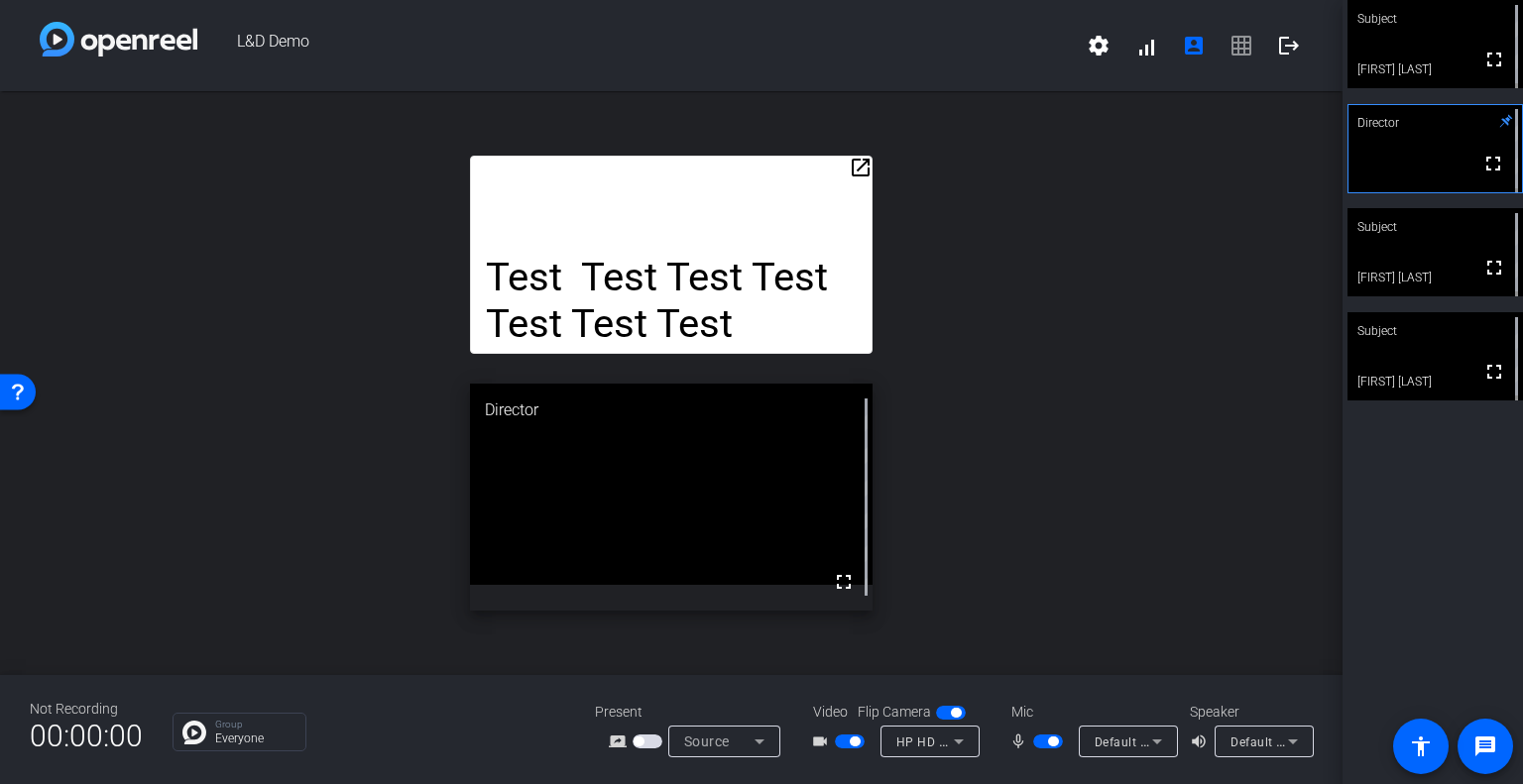 click on "open_in_new" 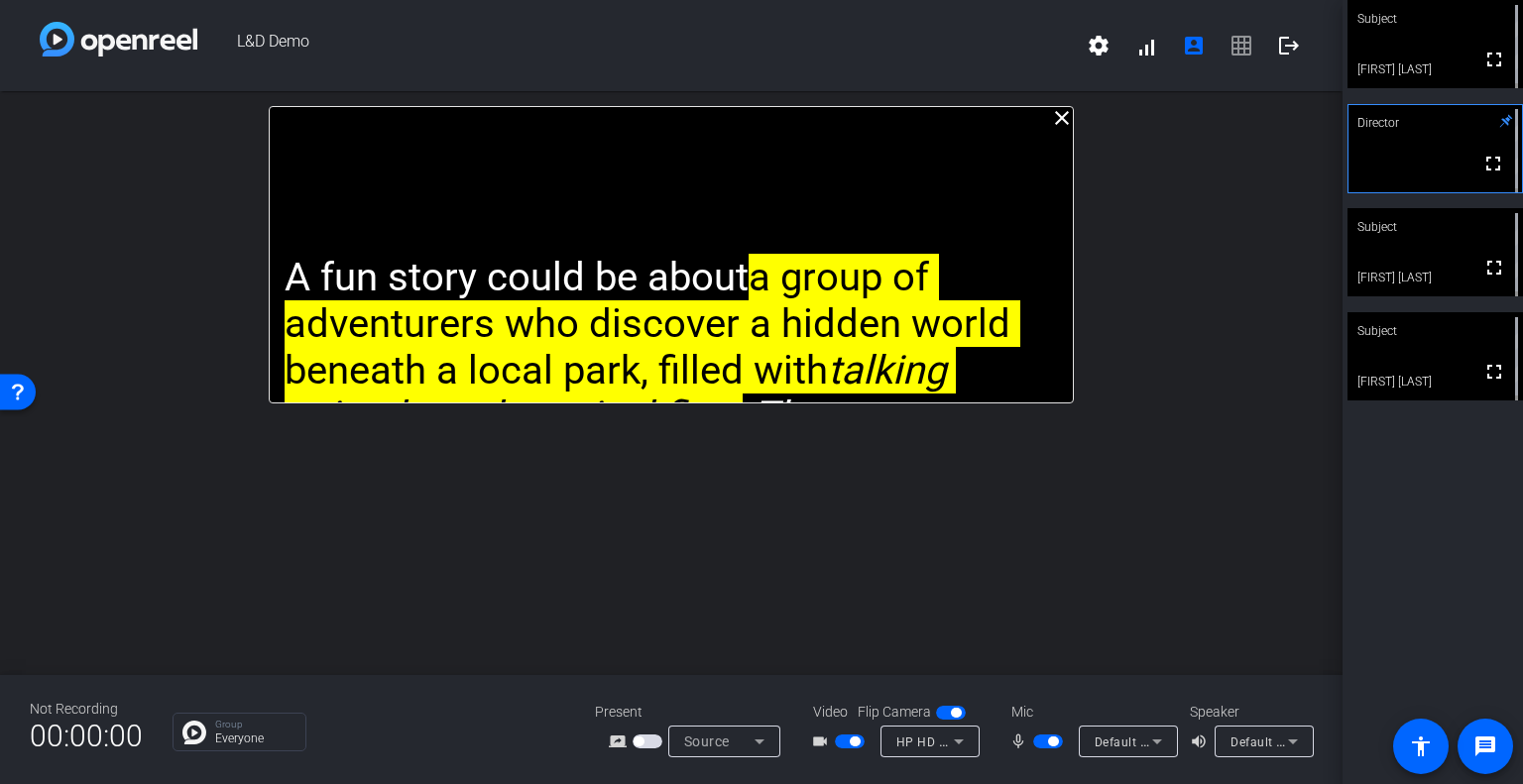 drag, startPoint x: 1039, startPoint y: 745, endPoint x: 1046, endPoint y: 273, distance: 472.0519 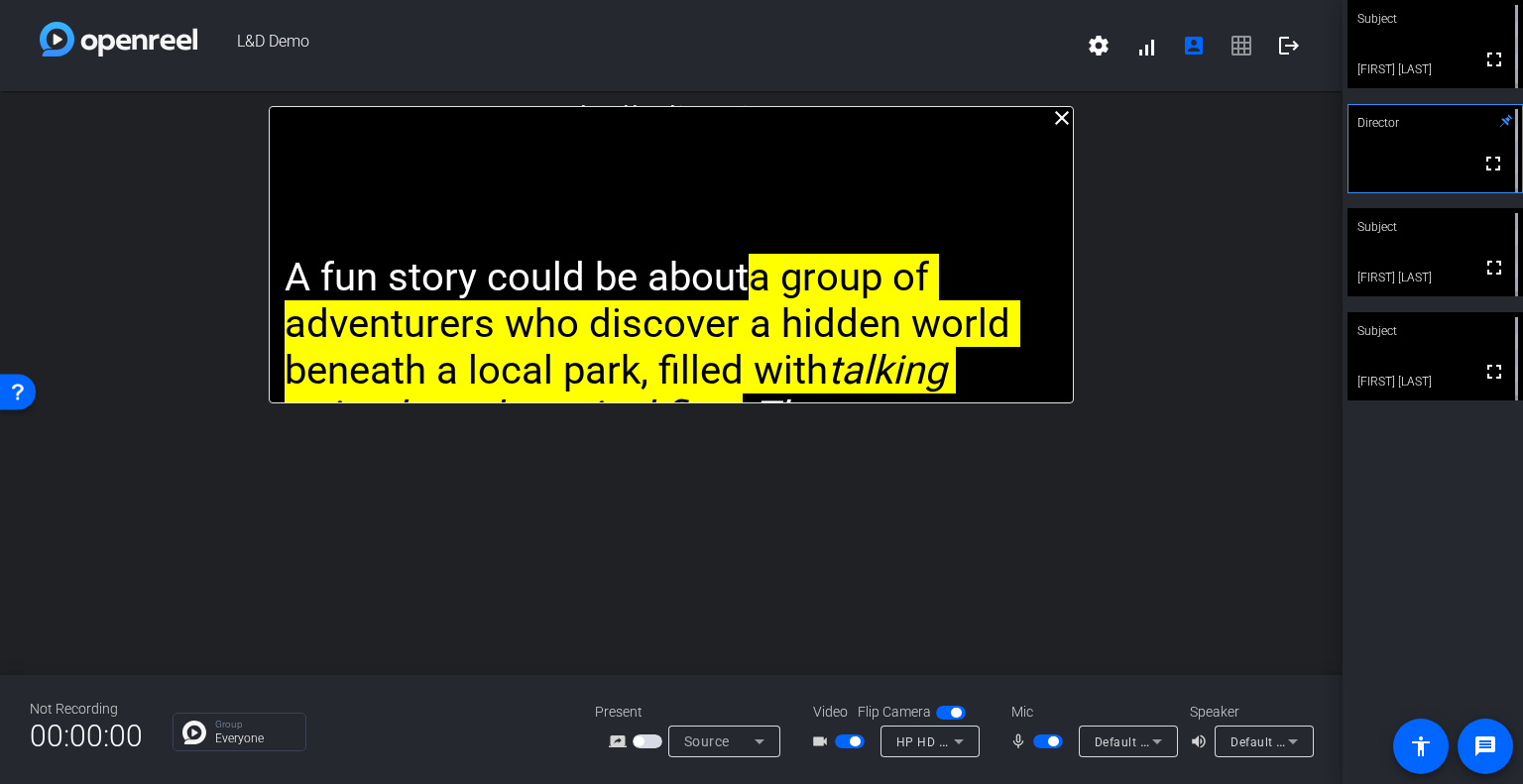 click on "close" 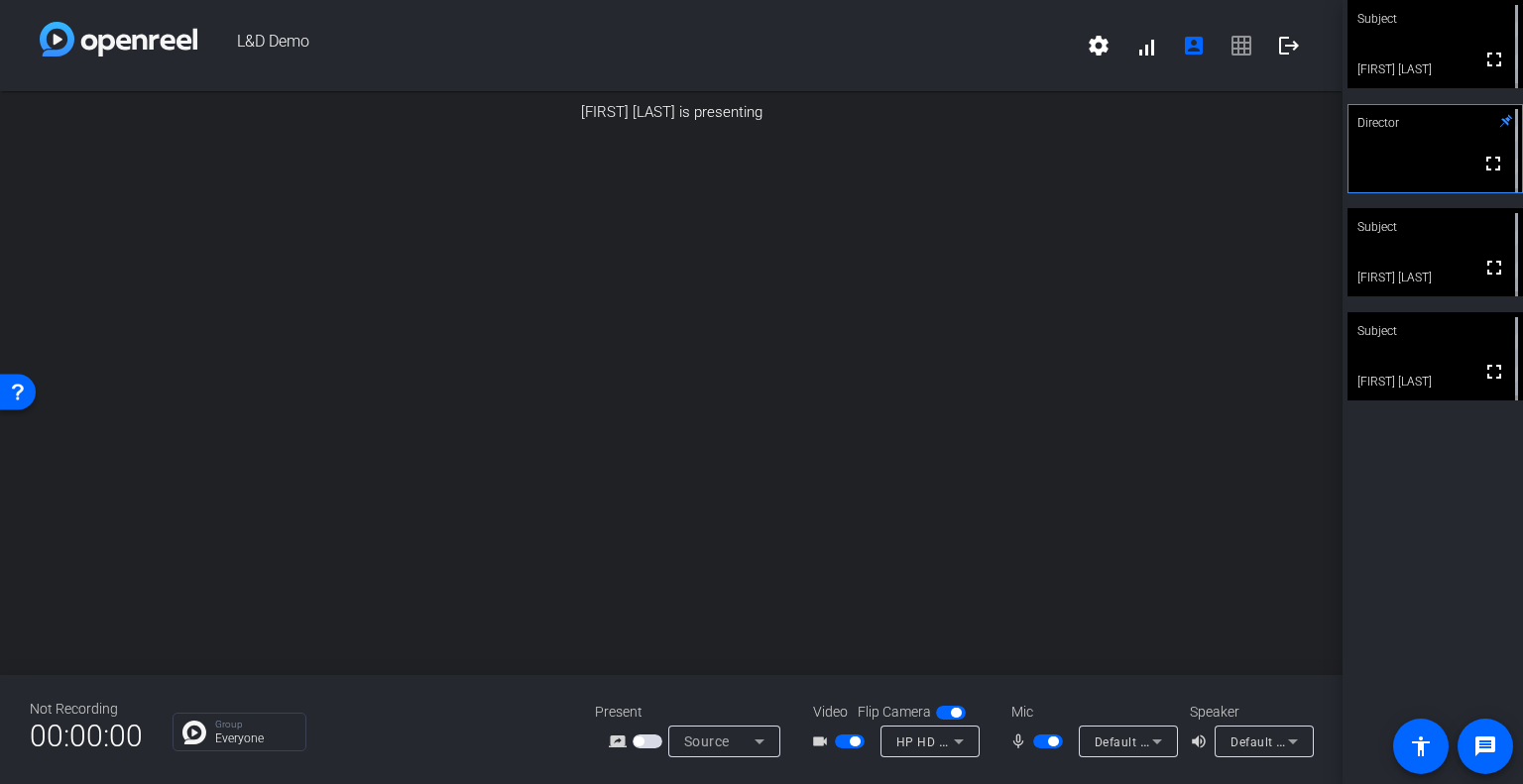 click on "mic_none" at bounding box center [1021, 741] 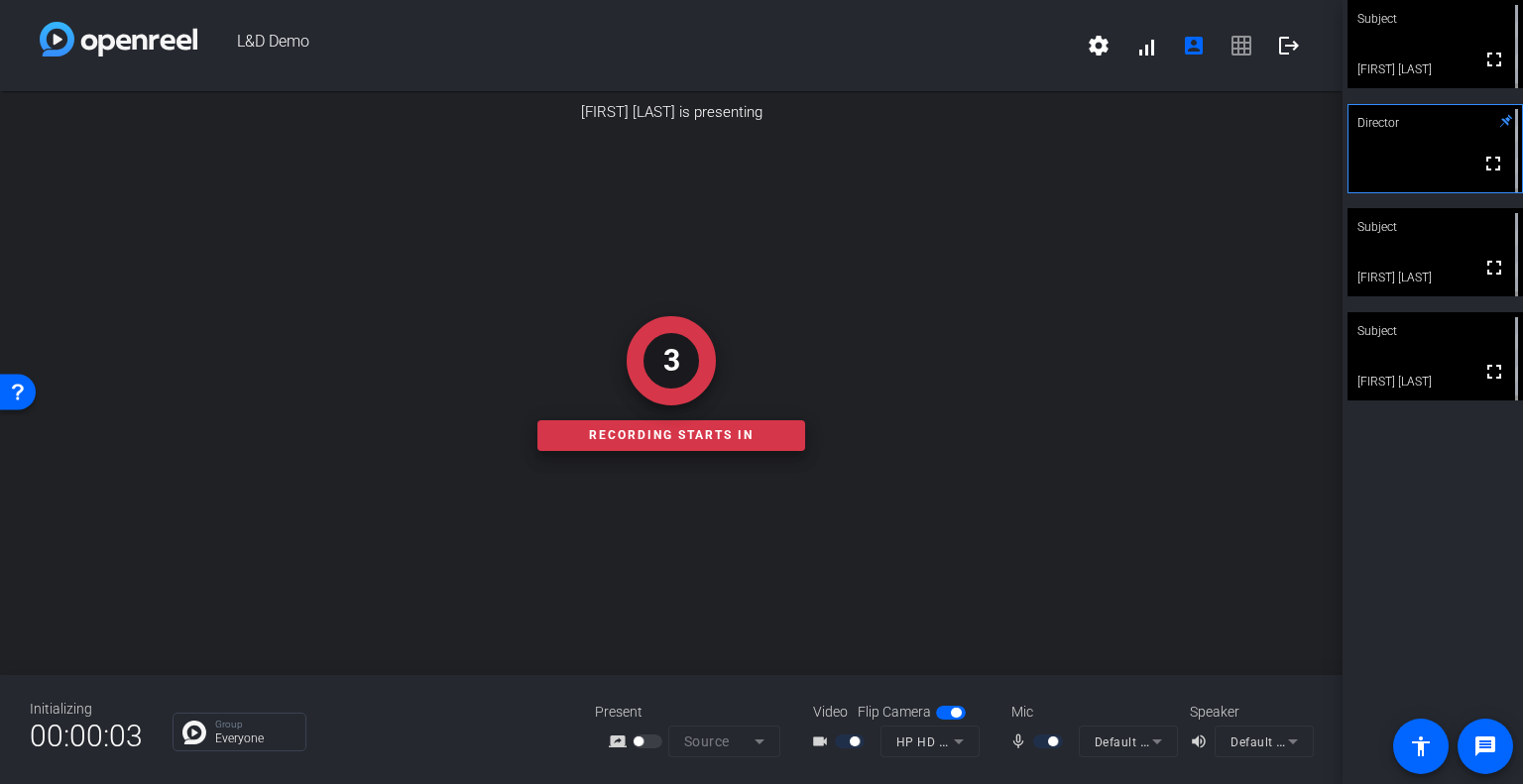 click on "mic_none" at bounding box center [1021, 741] 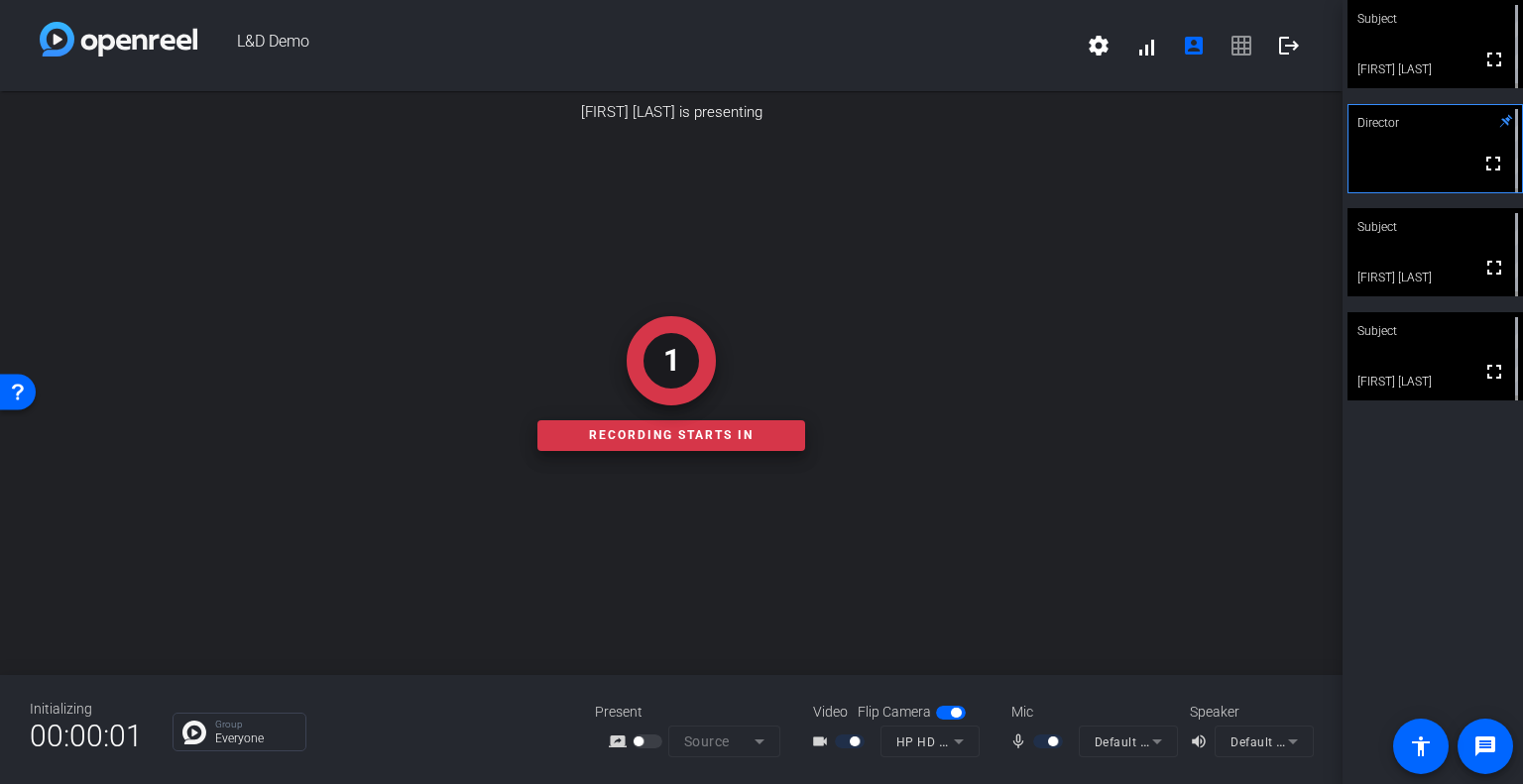 click at bounding box center (1050, 741) 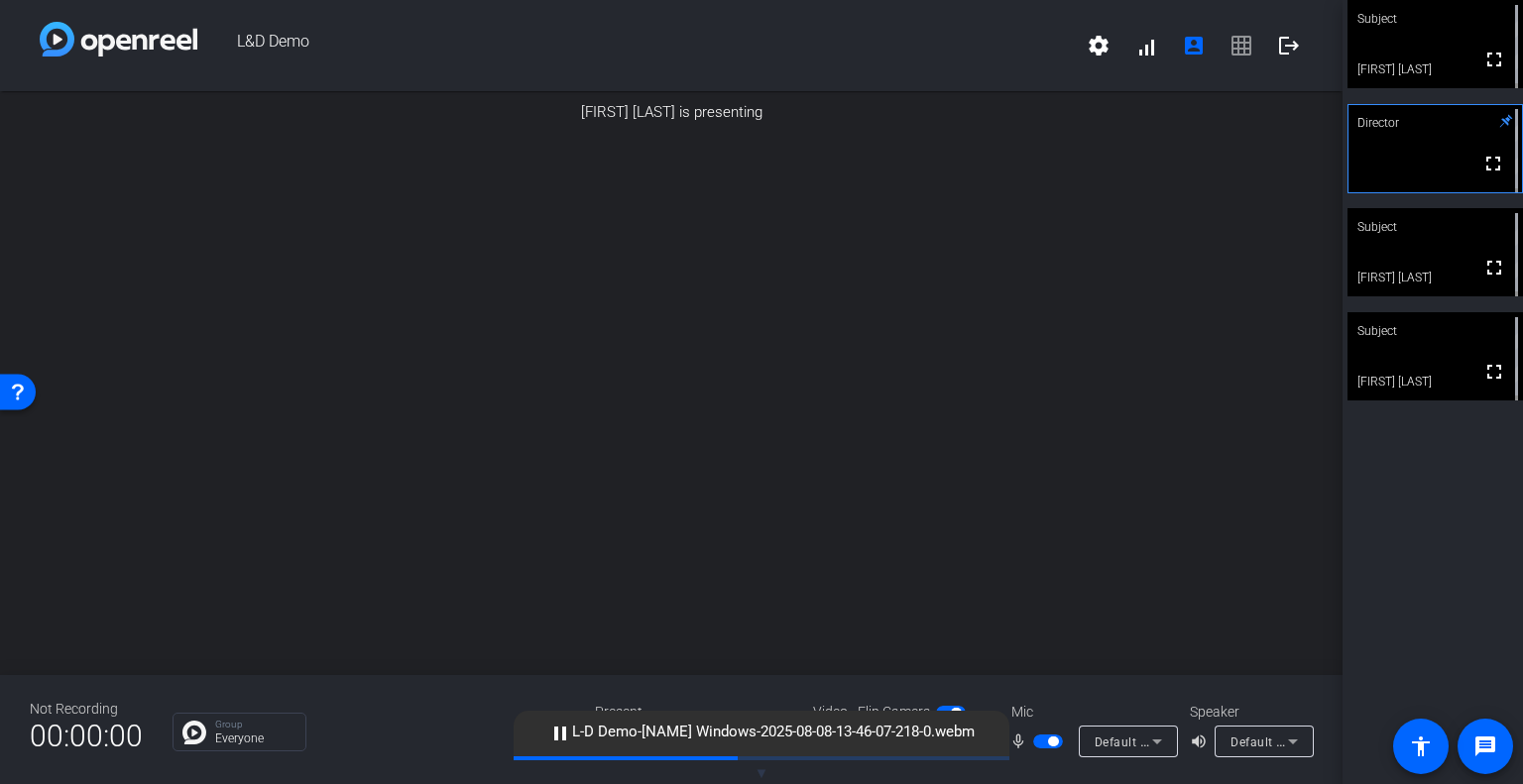 click at bounding box center (1048, 741) 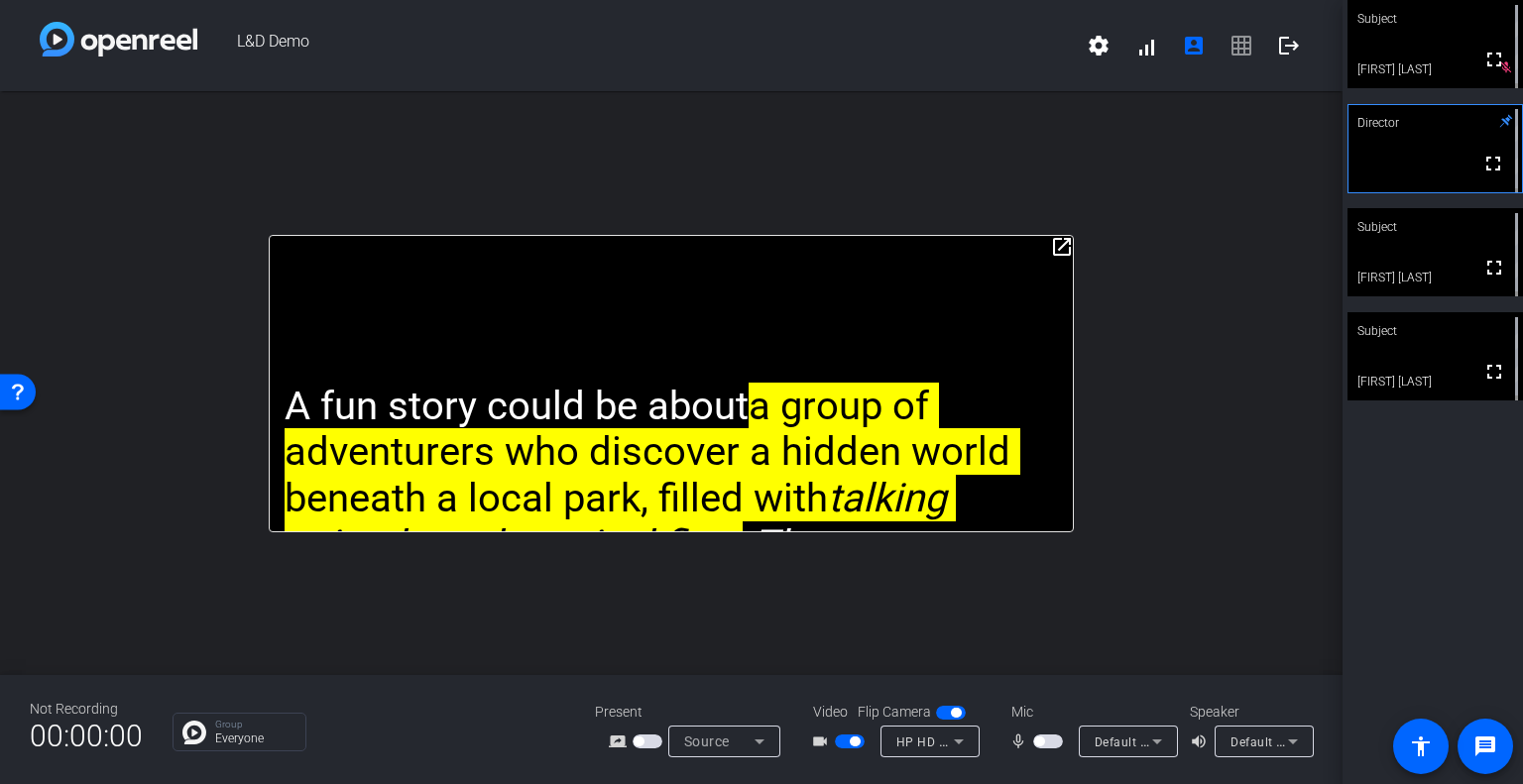 click on "open_in_new" 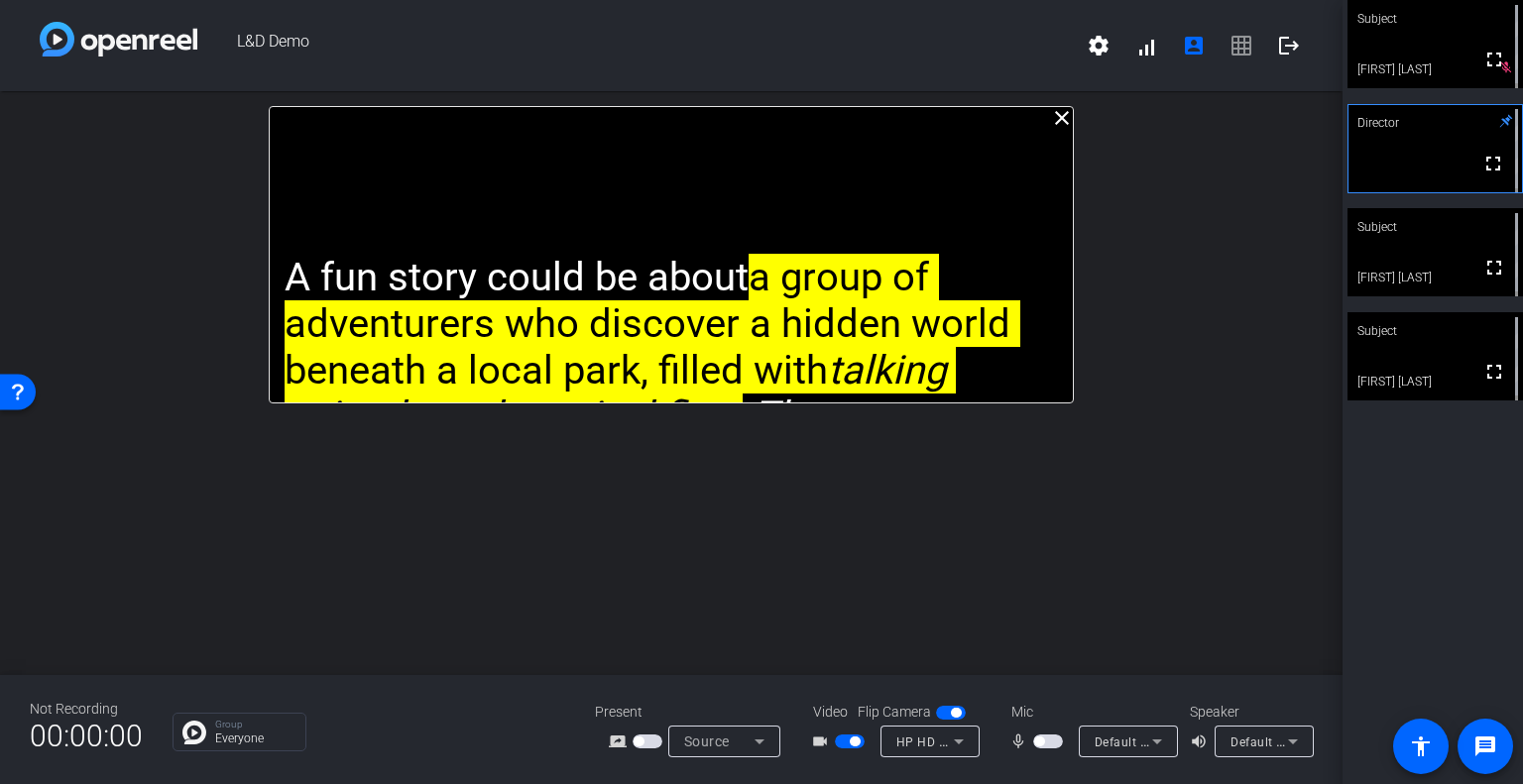 click on "A fun story could be about  a group of adventurers who discover a hidden world beneath a local park, filled with  talking animals and magical flora .  They encounter a mischievous squirrel who leads them on a treasure hunt, leading to unexpected friendships and humorous mishaps.  The story could culminate in a celebration with all the park's inhabitants, highlighting the importance of friendship and appreciating the unexpected." 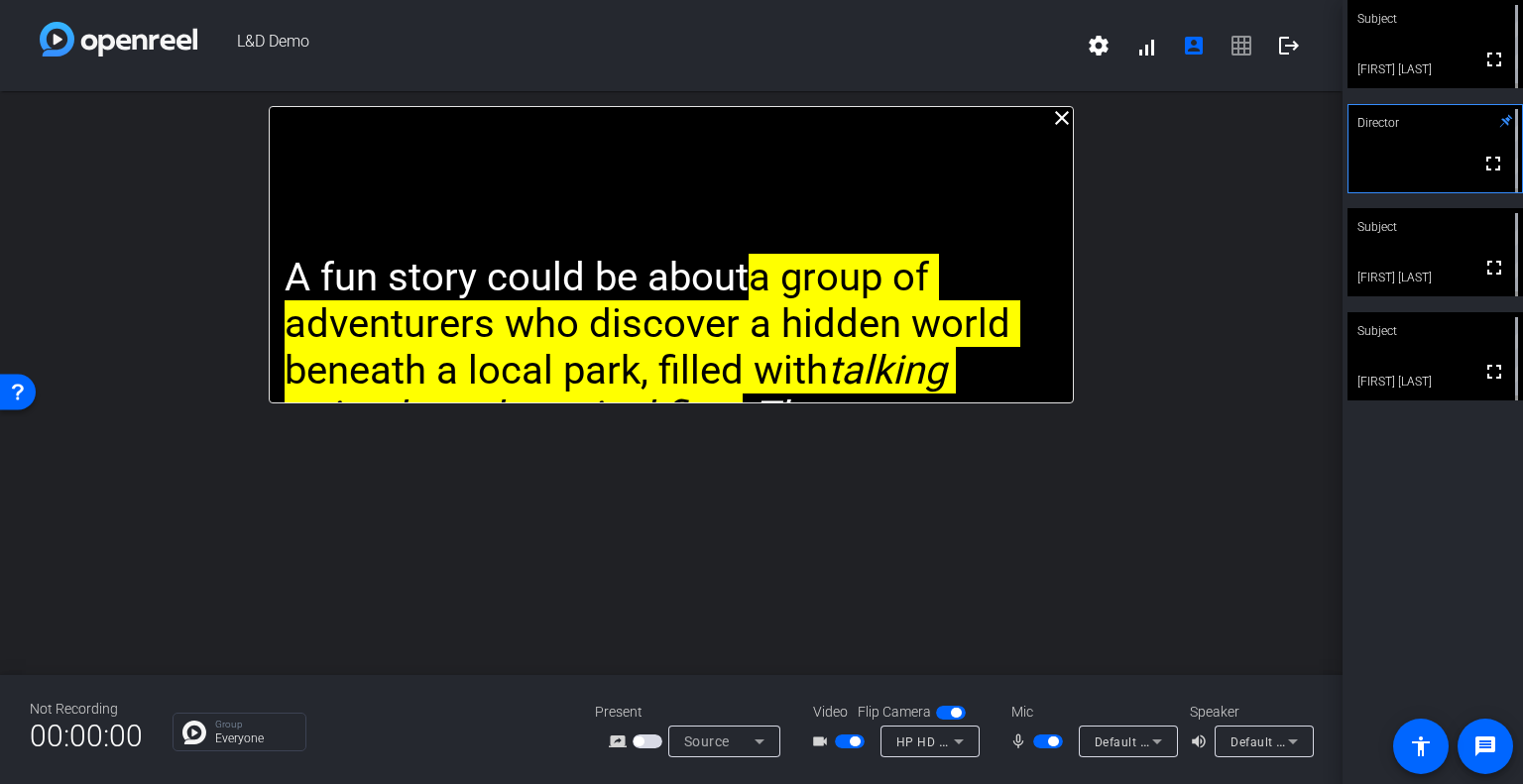 click at bounding box center [647, 741] 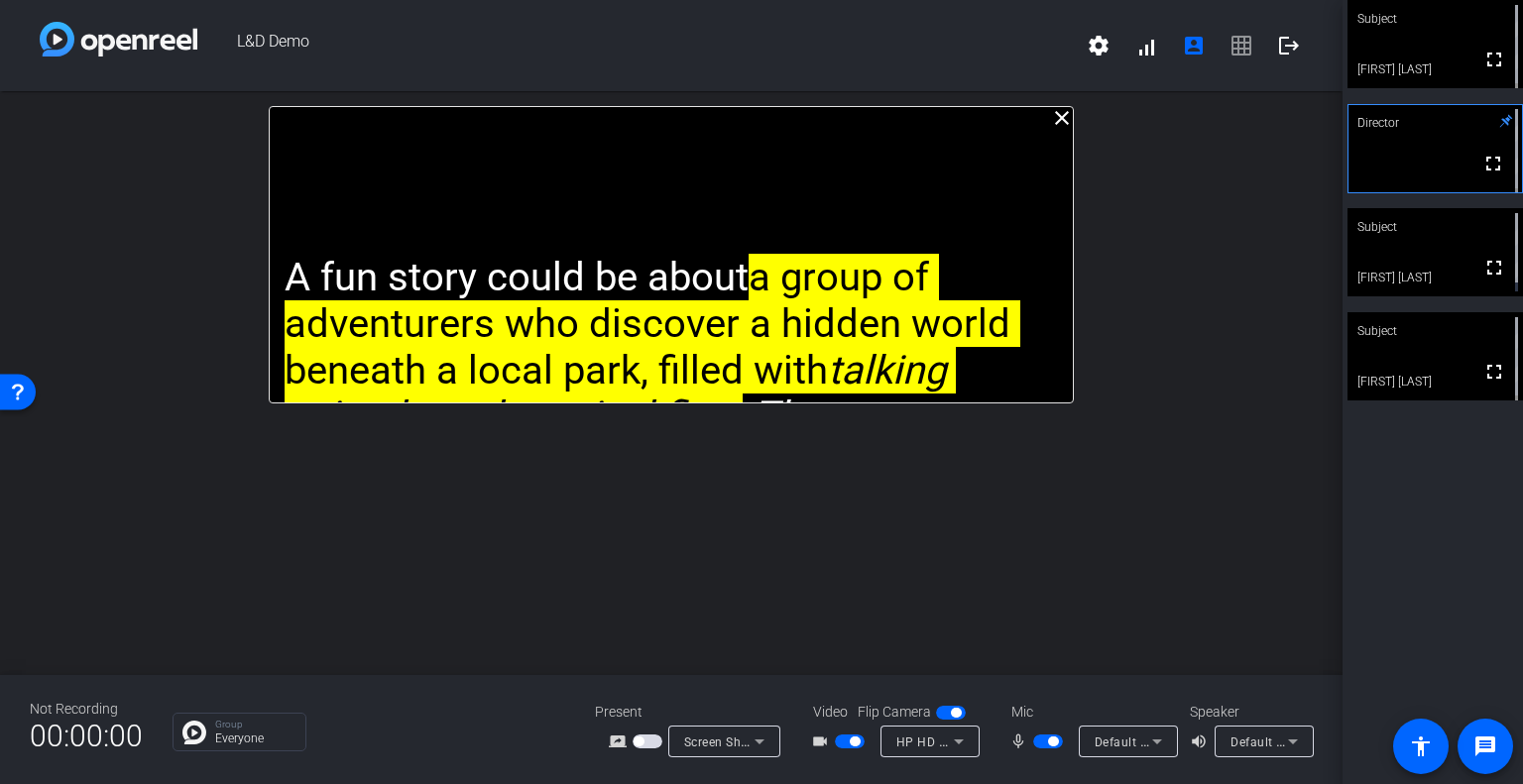 click 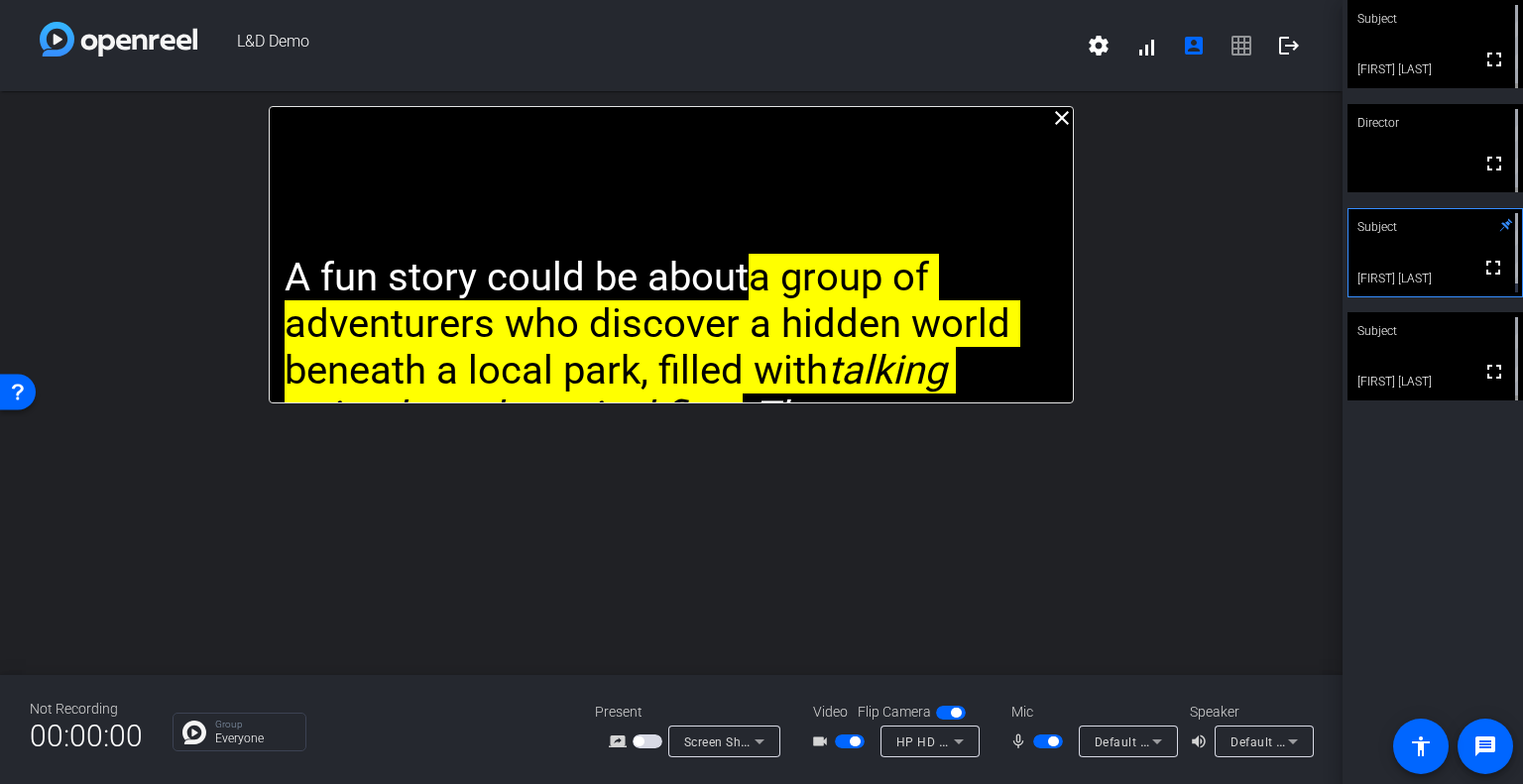 click on "A fun story could be about  a group of adventurers who discover a hidden world beneath a local park, filled with  talking animals and magical flora .  They encounter a mischievous squirrel who leads them on a treasure hunt, leading to unexpected friendships and humorous mishaps.  The story could culminate in a celebration with all the park's inhabitants, highlighting the importance of friendship and appreciating the unexpected." 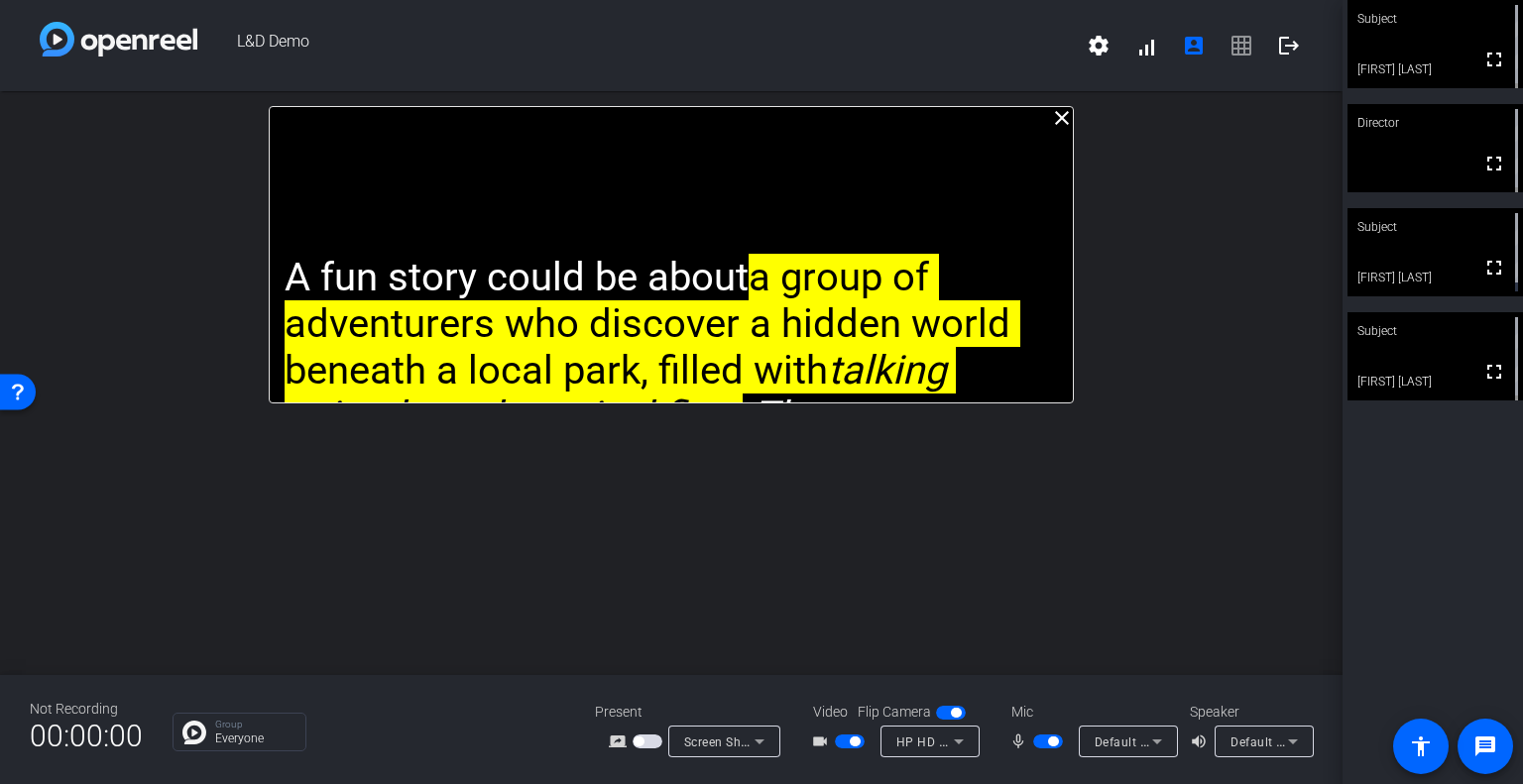 click 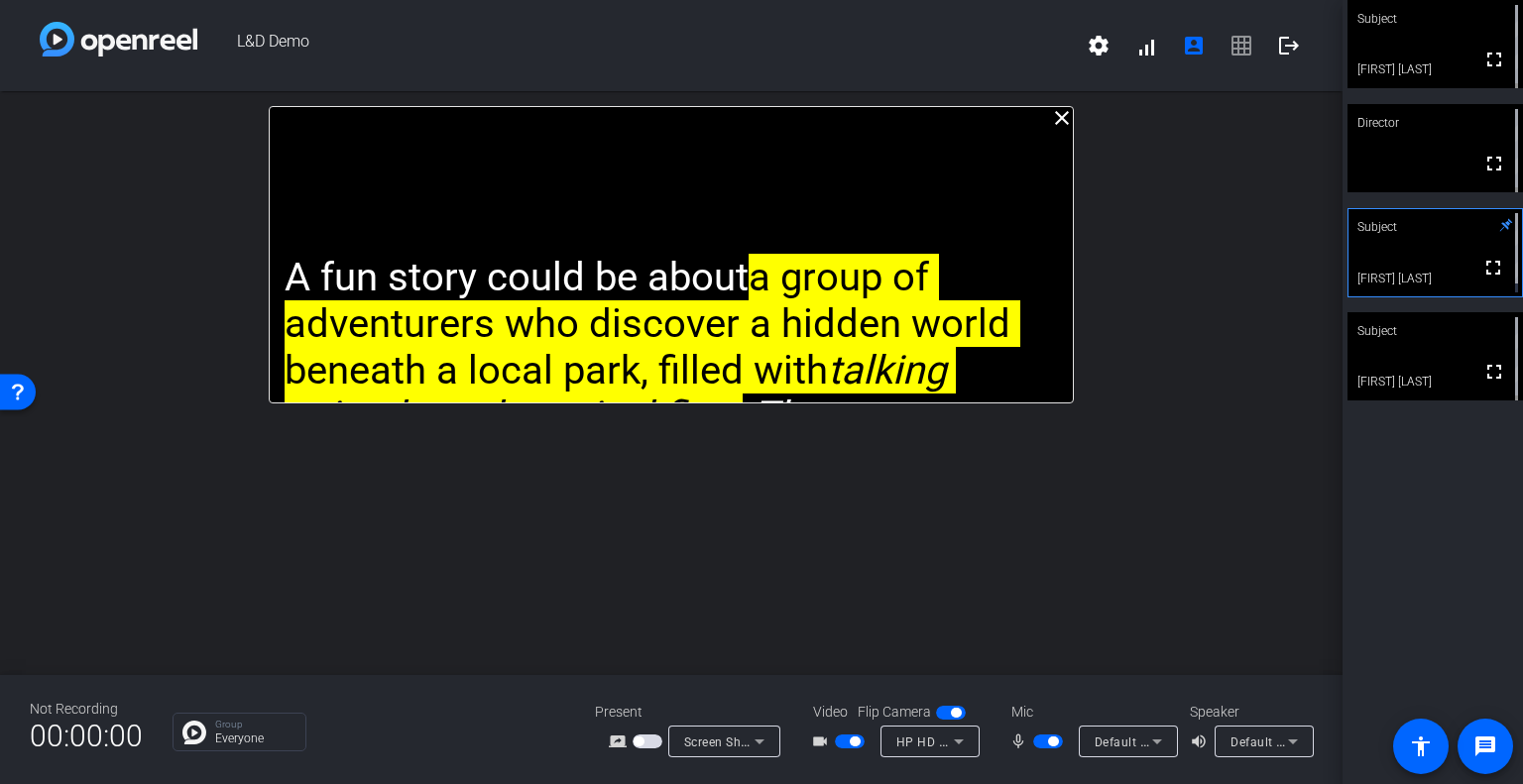 click 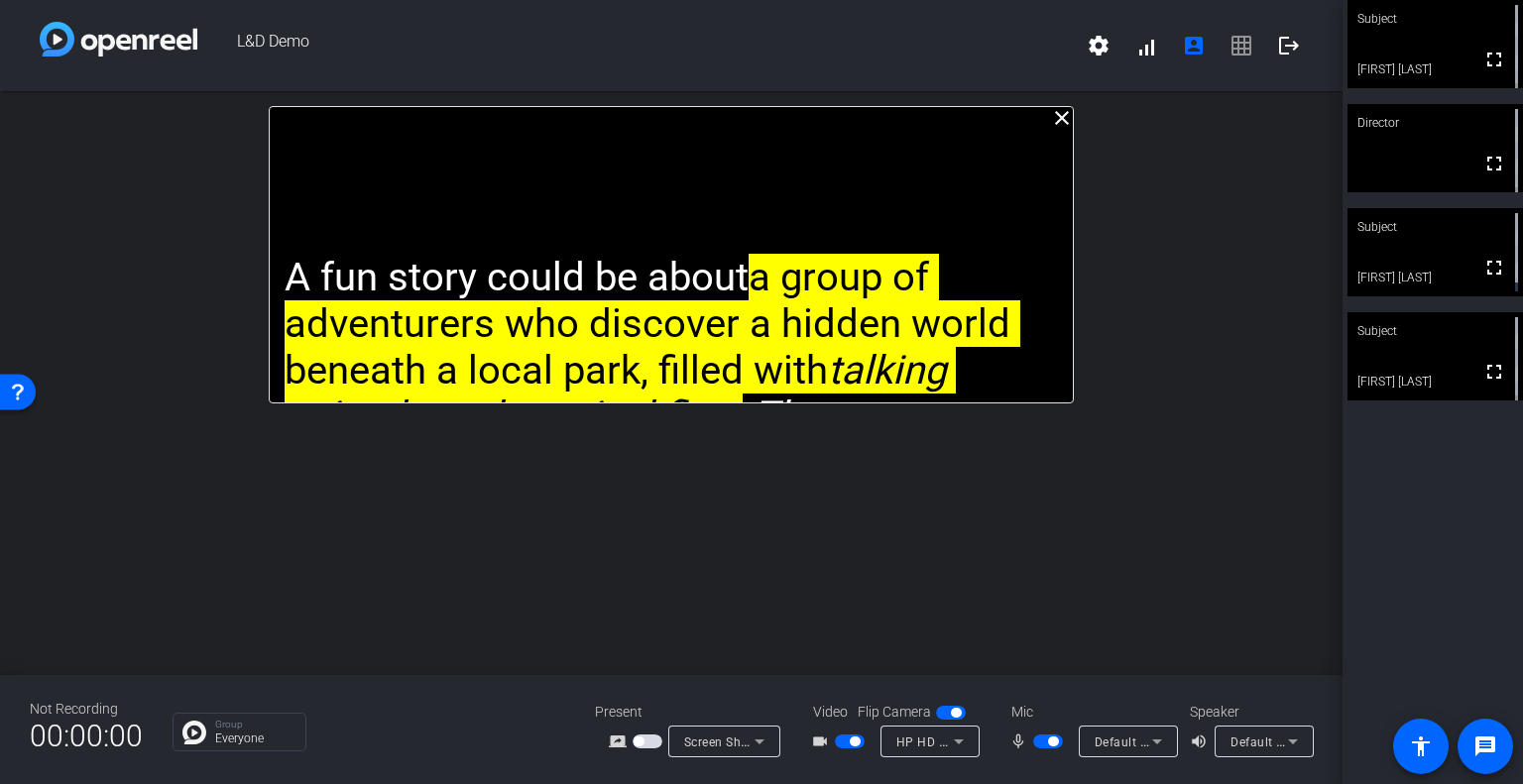 click 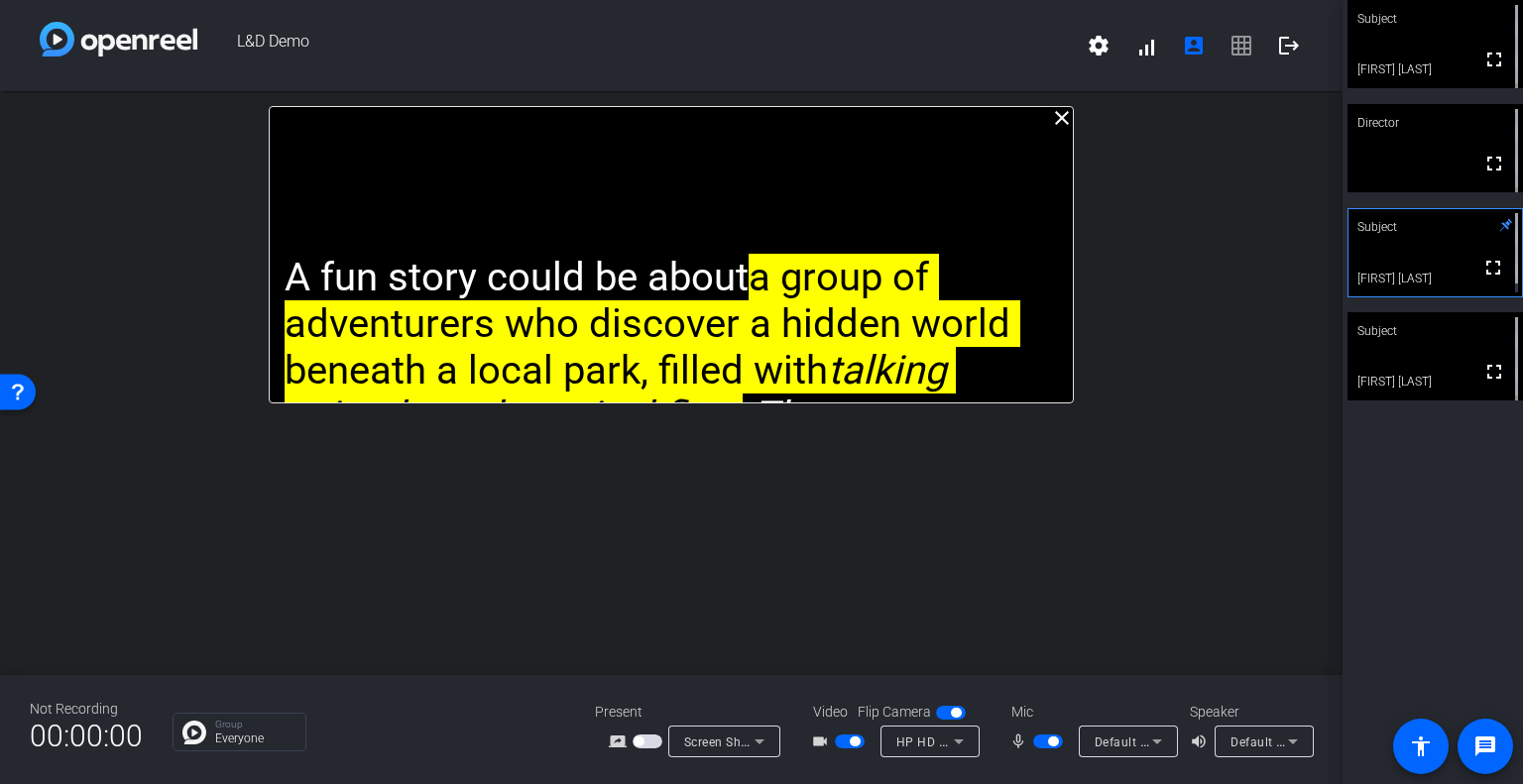 click 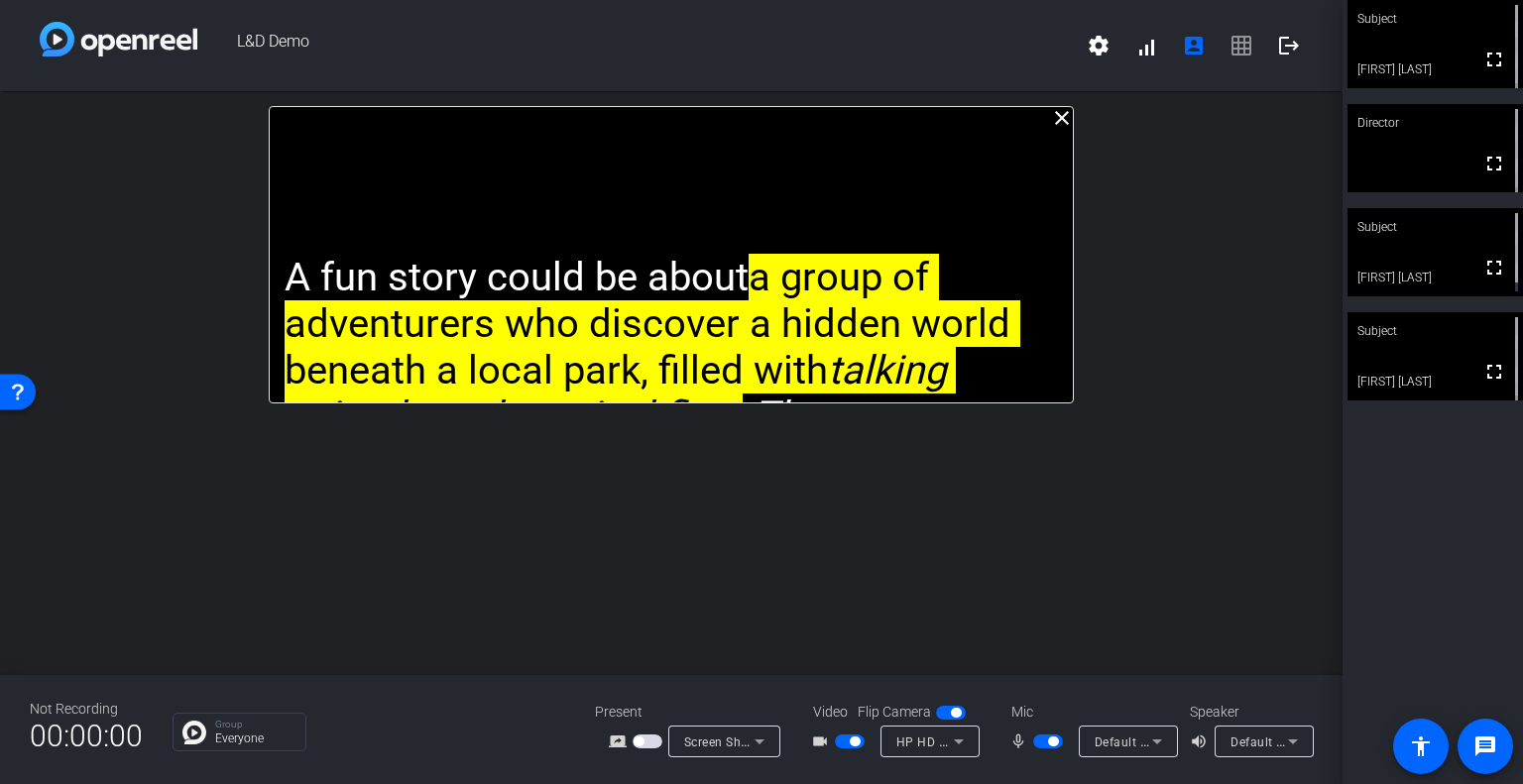 click on "close" 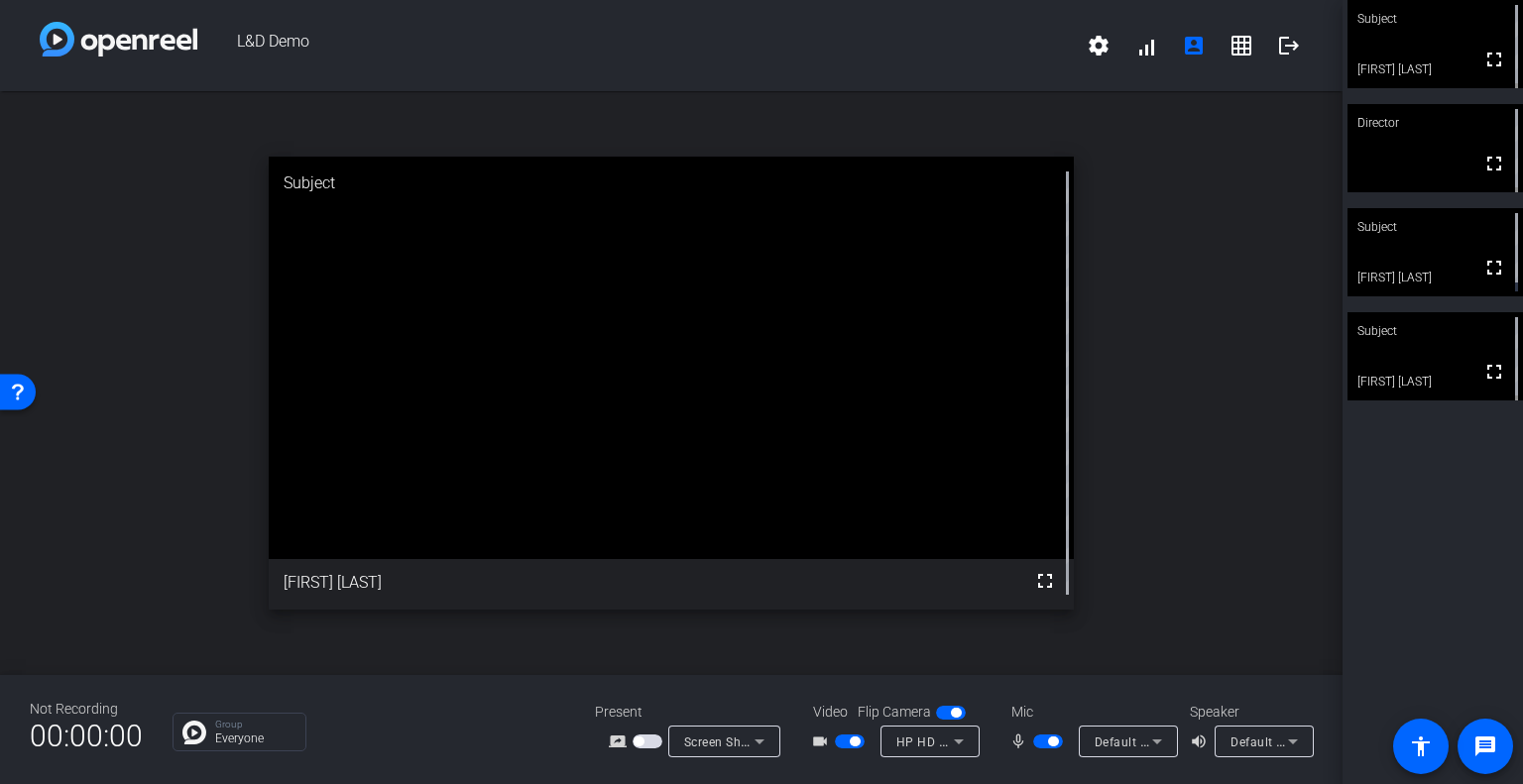 drag, startPoint x: 1461, startPoint y: 238, endPoint x: 1432, endPoint y: 226, distance: 31.38471 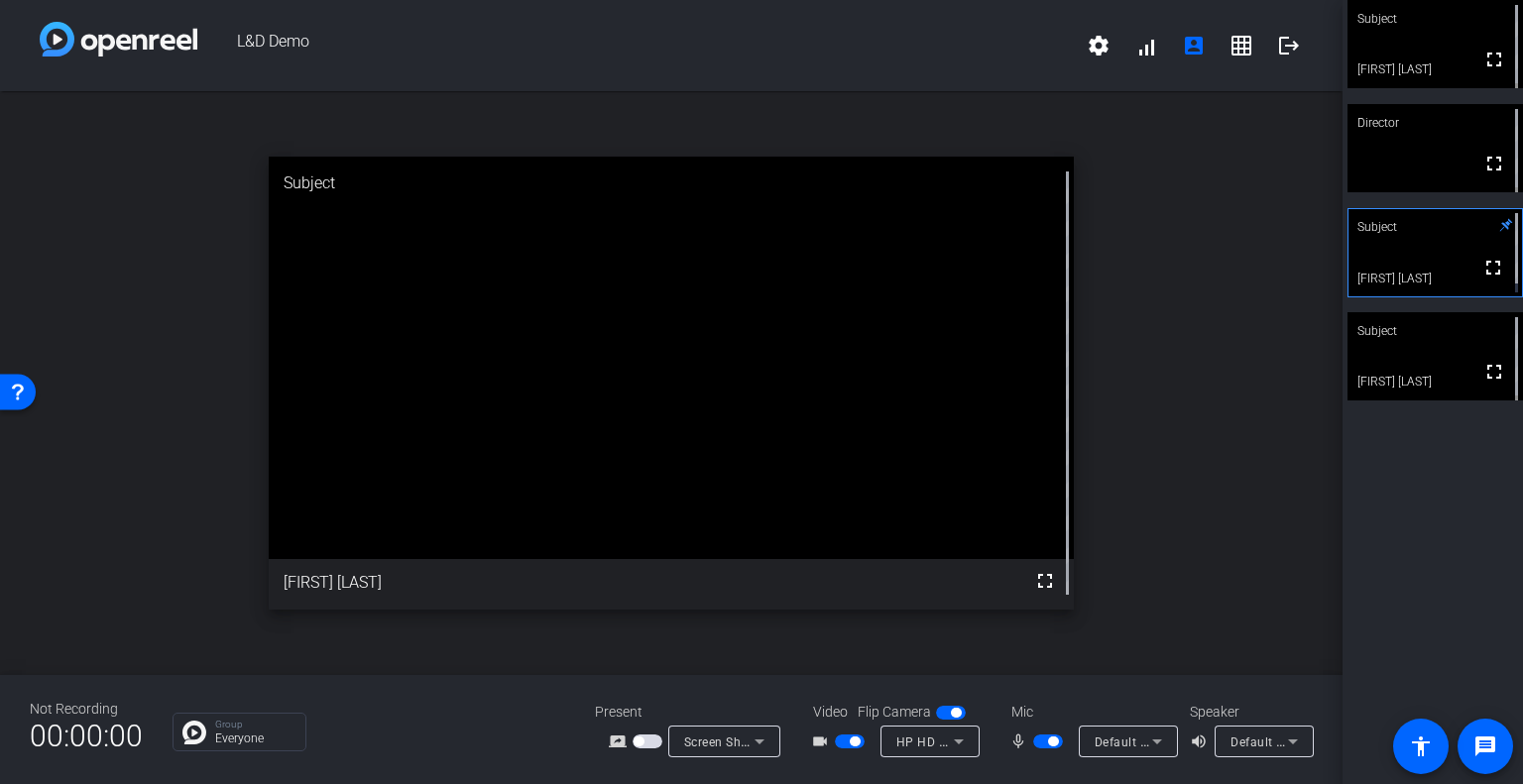 click at bounding box center [1048, 741] 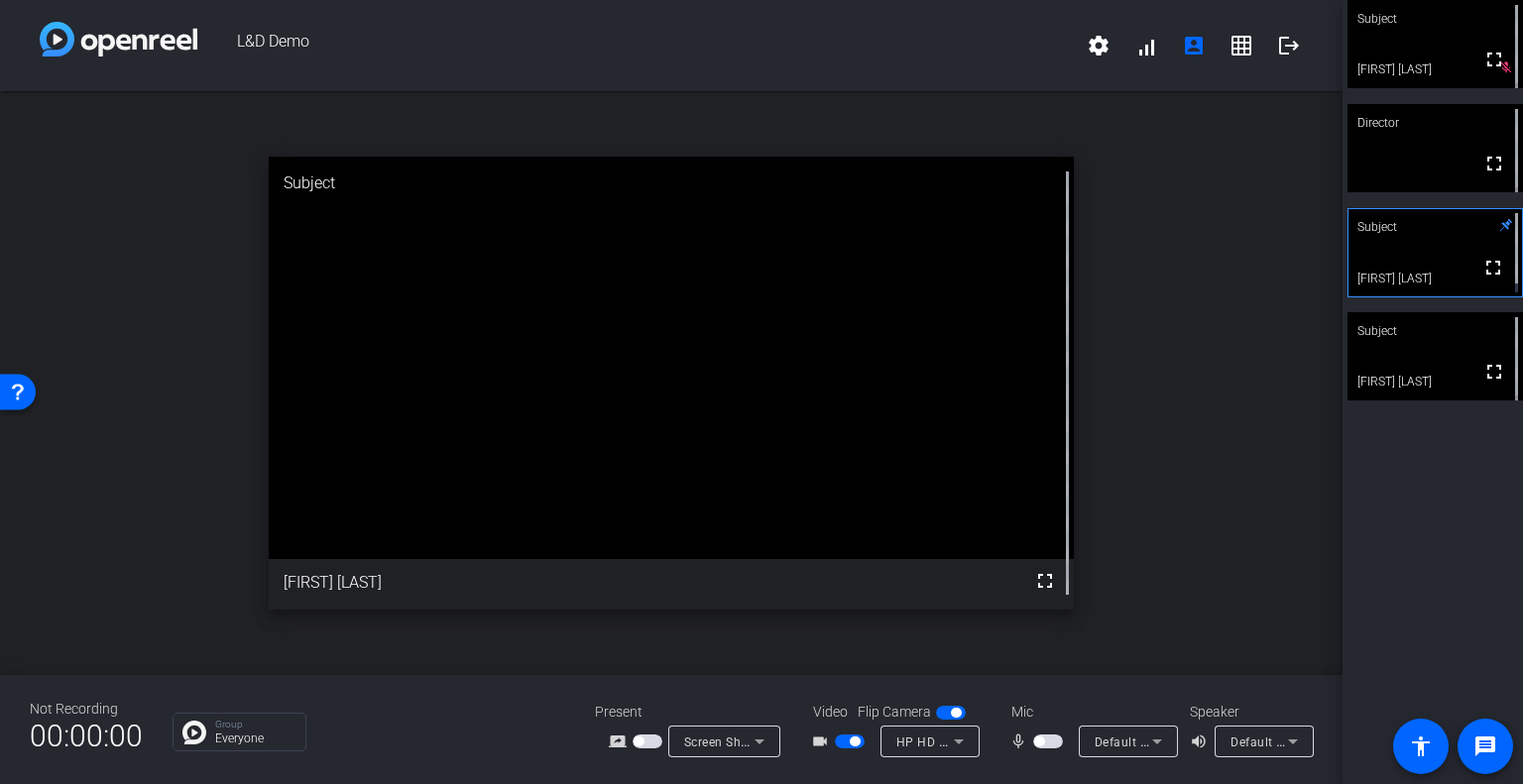 click at bounding box center [1048, 741] 